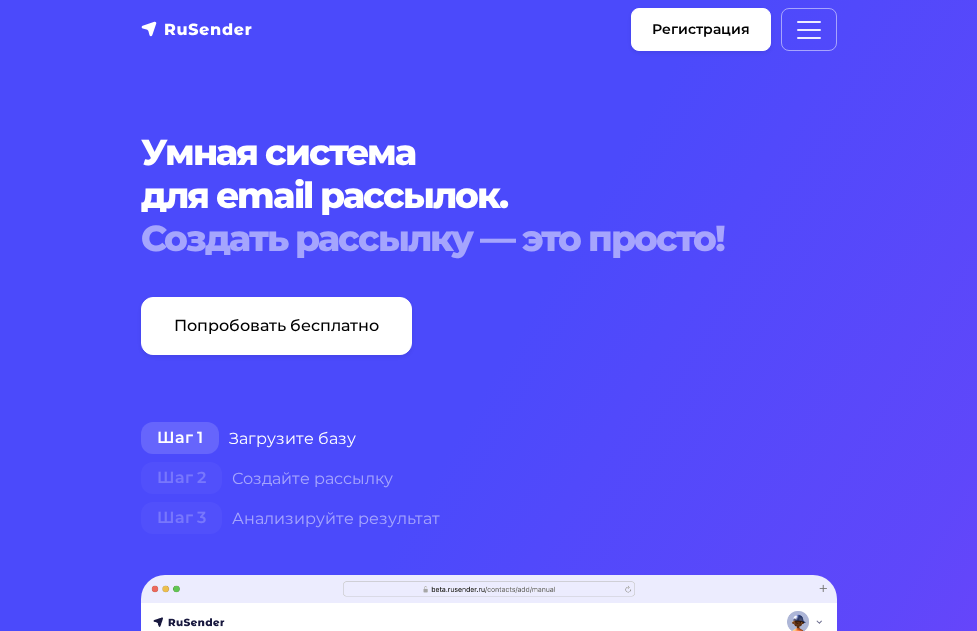 scroll, scrollTop: 0, scrollLeft: 0, axis: both 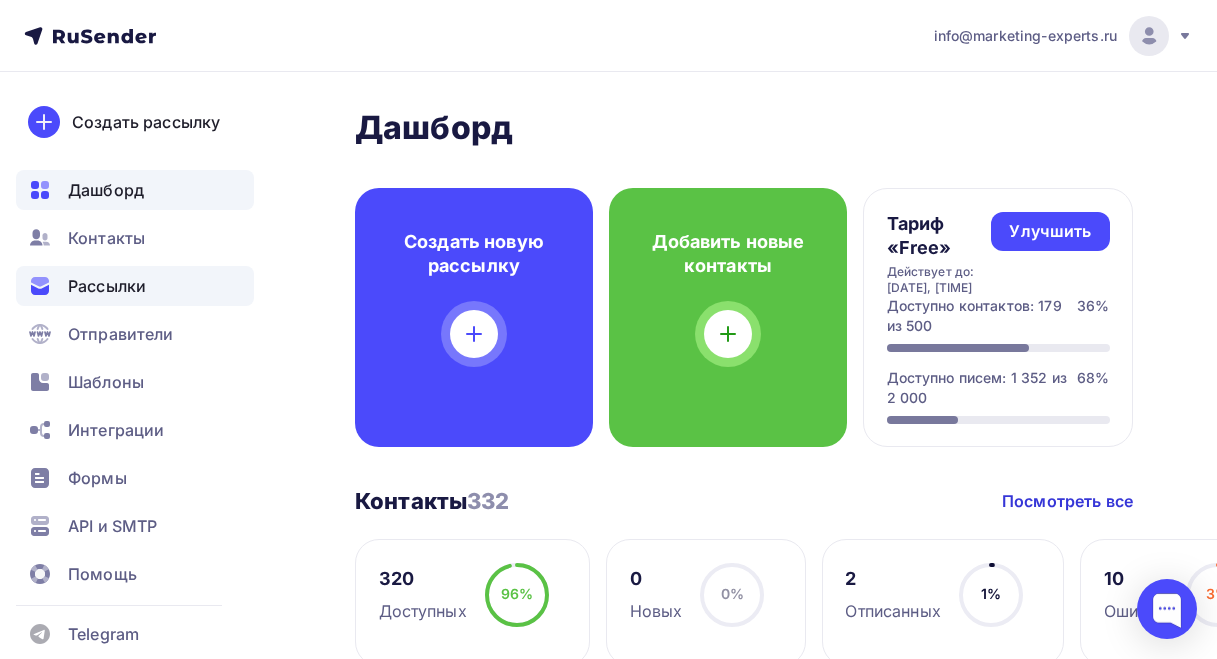 click on "Рассылки" at bounding box center [107, 286] 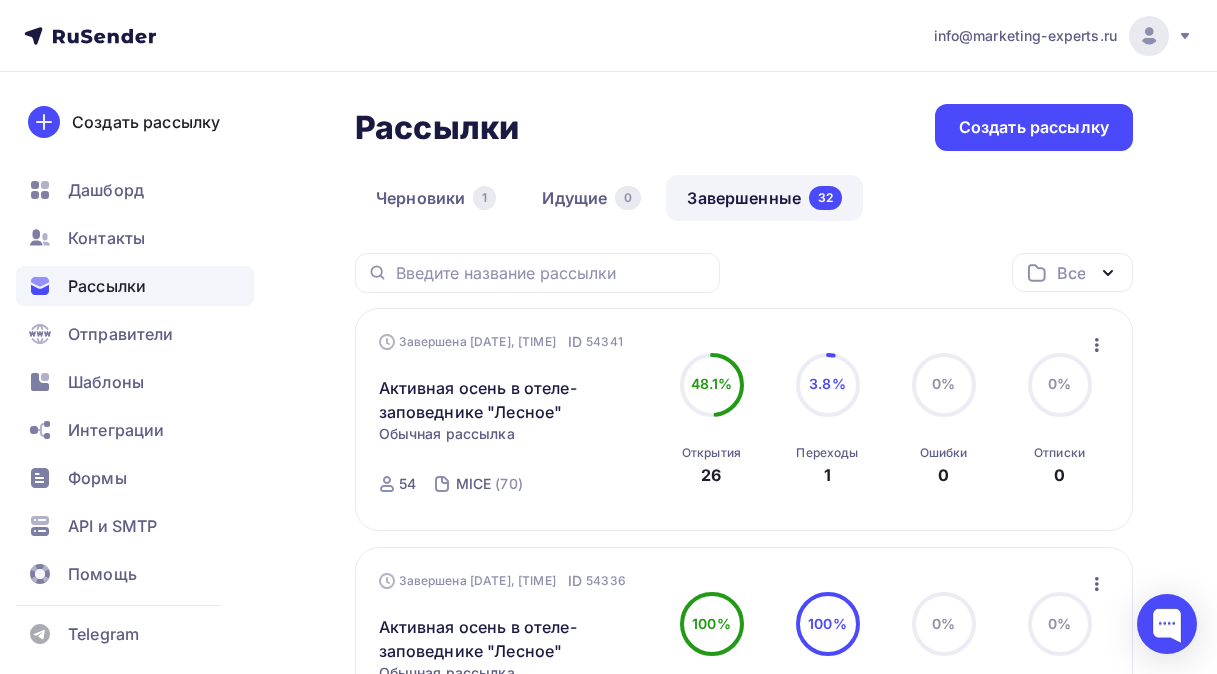 click on "Завершенные
32" at bounding box center [764, 198] 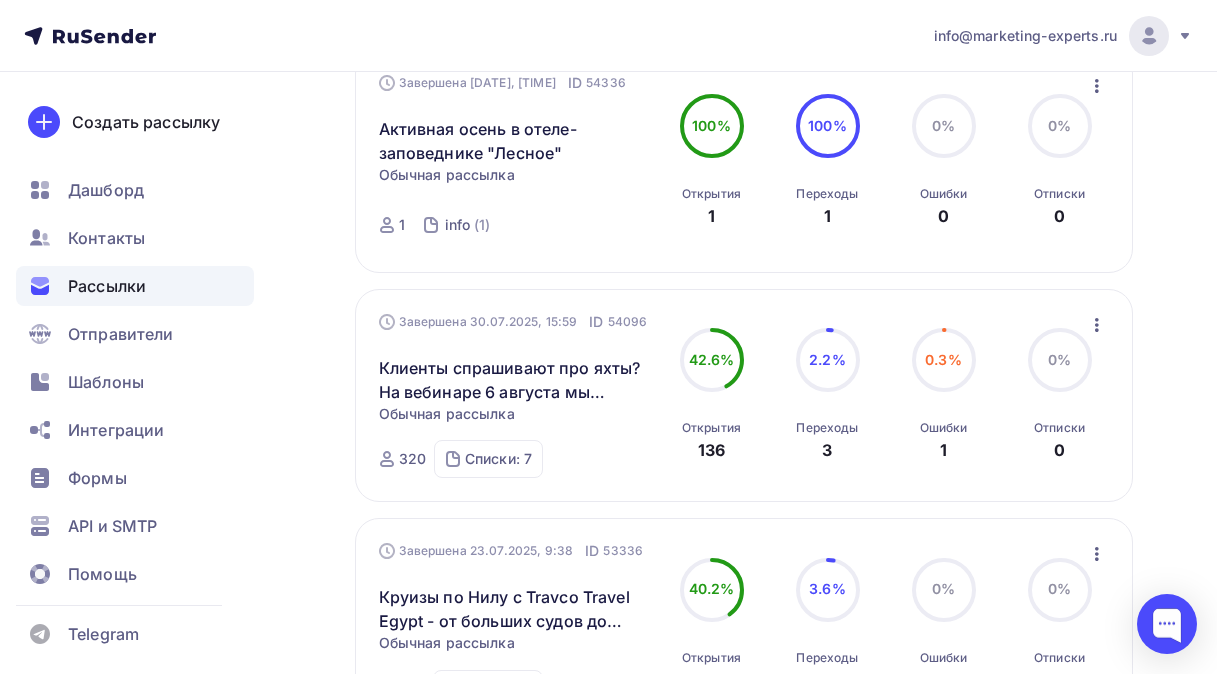 scroll, scrollTop: 500, scrollLeft: 0, axis: vertical 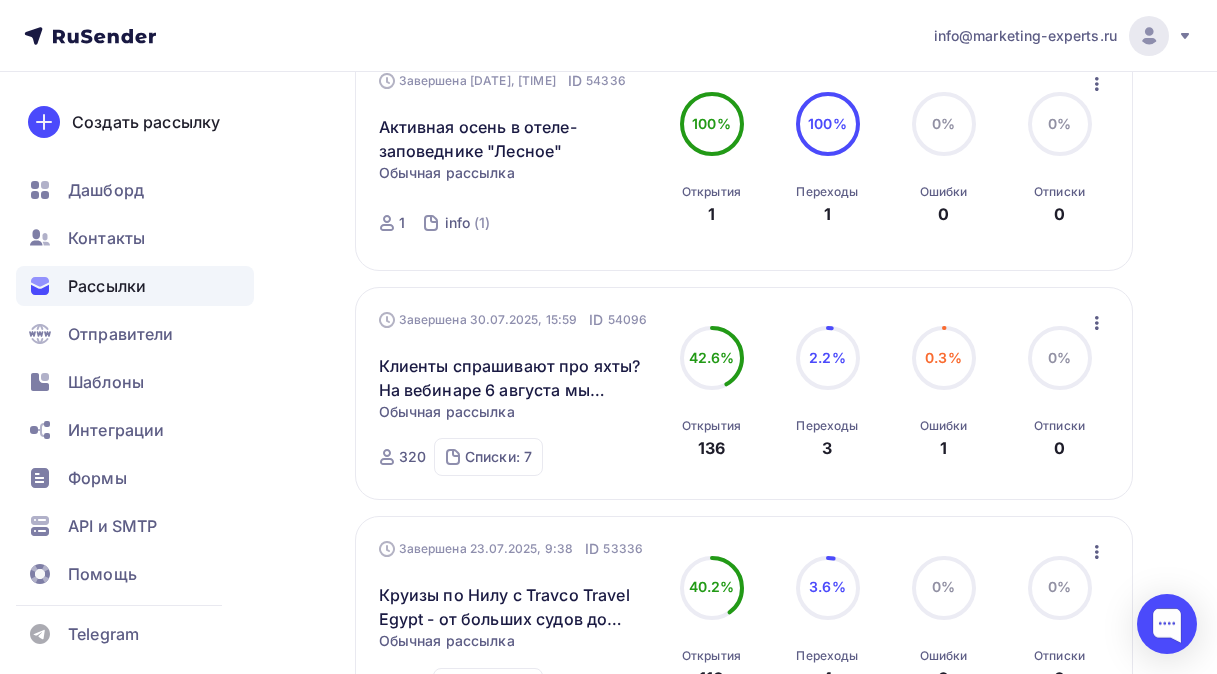 click 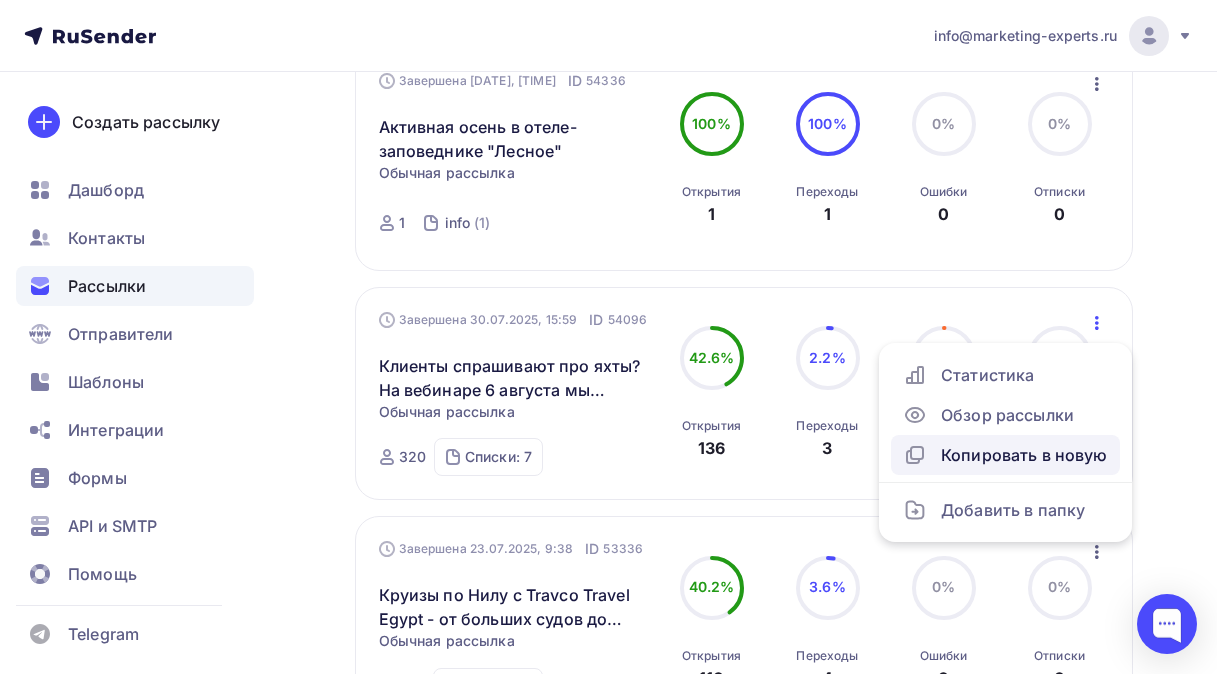 click on "Копировать в новую" at bounding box center (1005, 455) 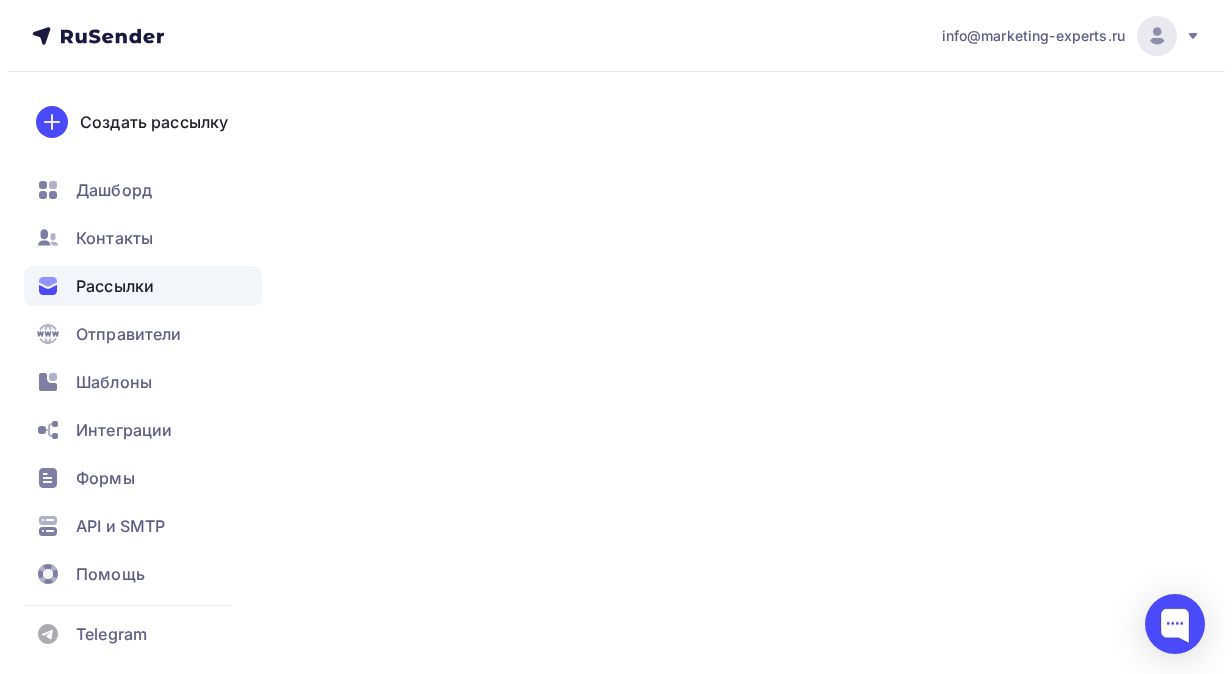 scroll, scrollTop: 0, scrollLeft: 0, axis: both 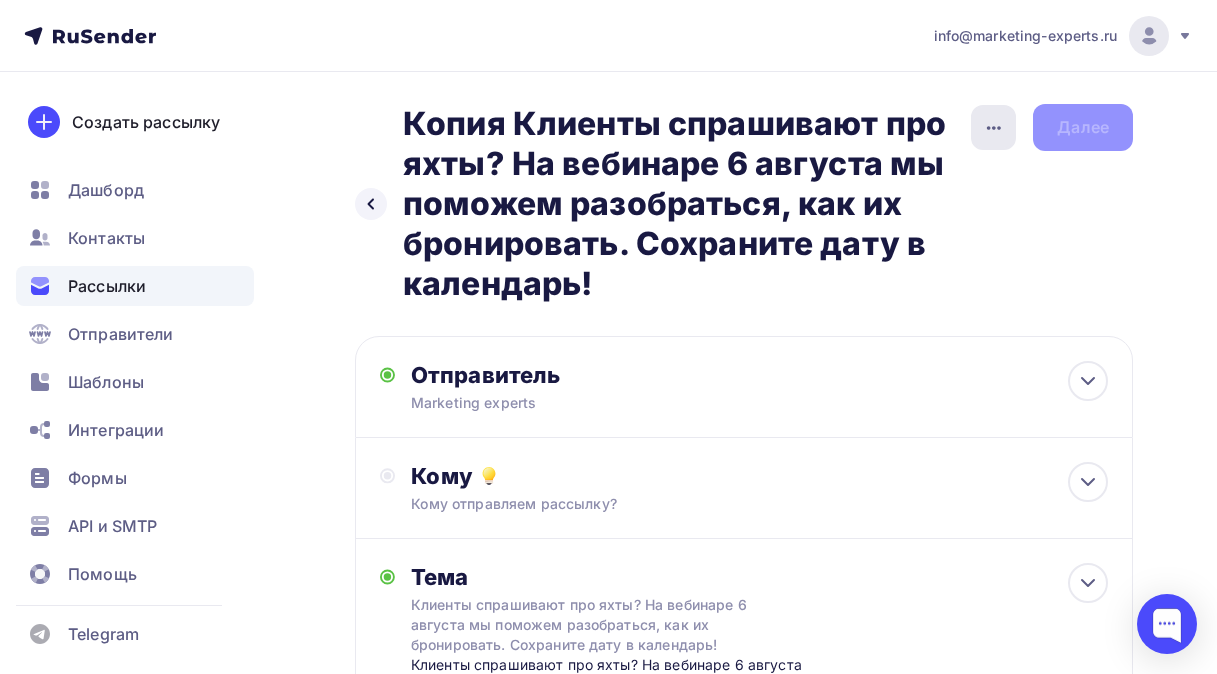 click 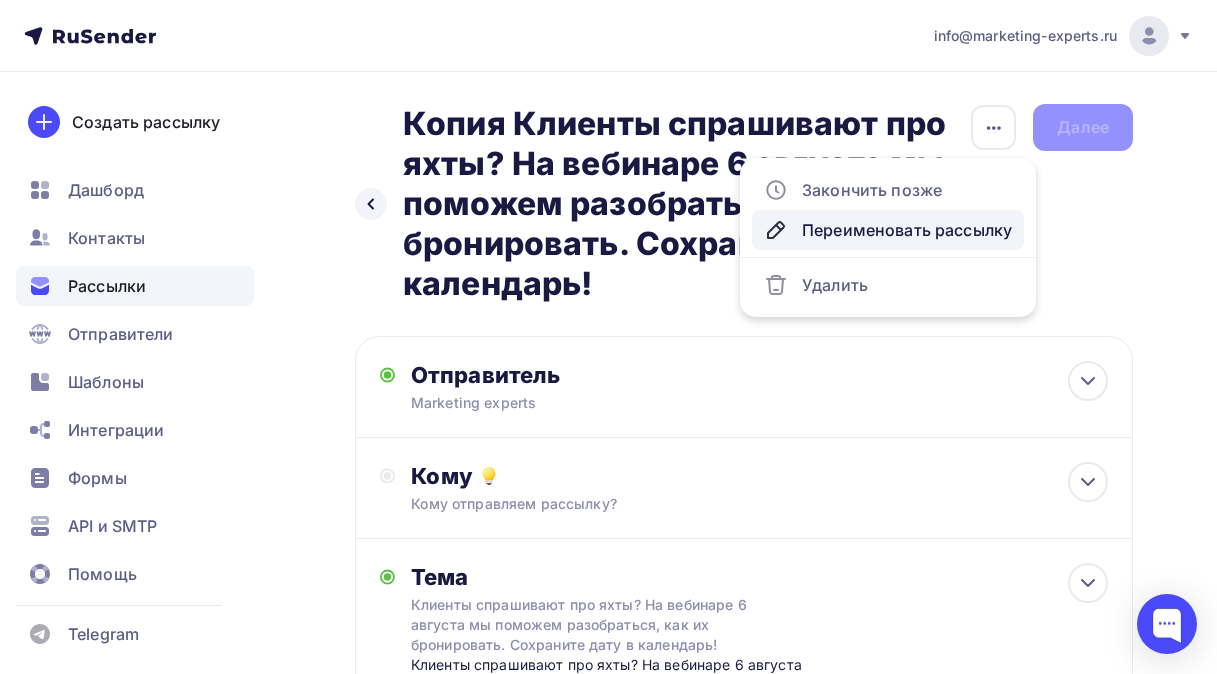 click on "Переименовать рассылку" at bounding box center (888, 230) 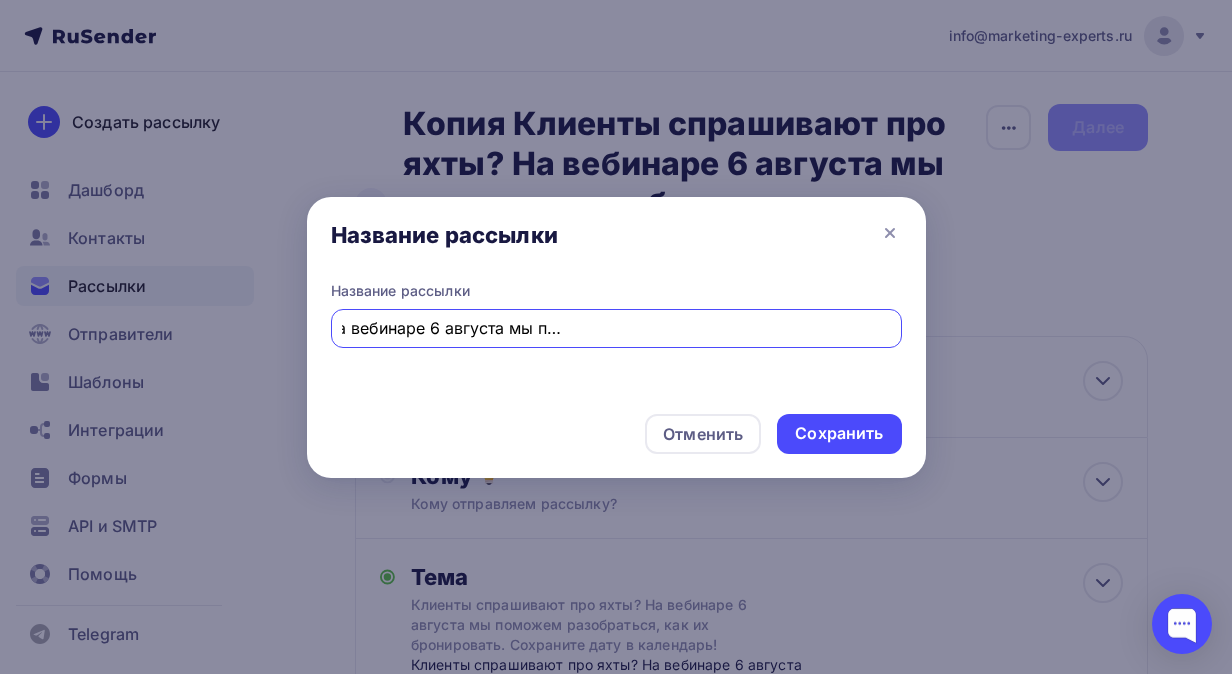 scroll, scrollTop: 0, scrollLeft: 328, axis: horizontal 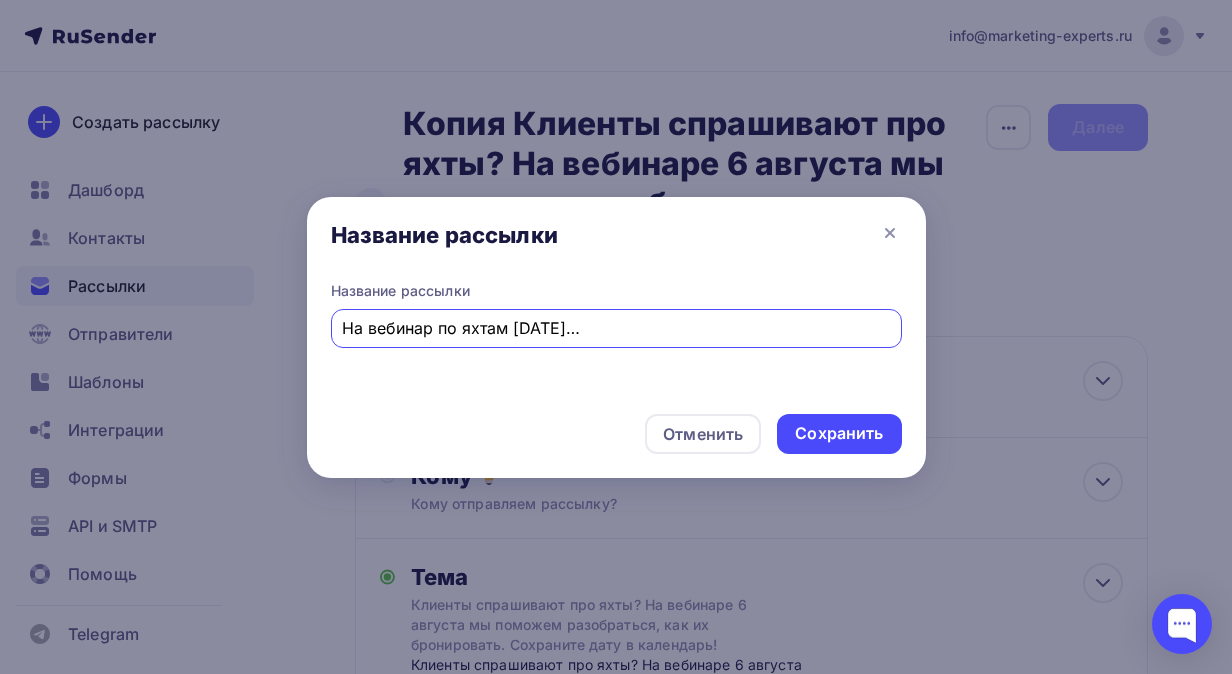 click on "Копия Клиенты спрашивают про яхты? На вебинар по яхтам [DATE] мы поможем разобраться, как их бронировать." at bounding box center [616, 328] 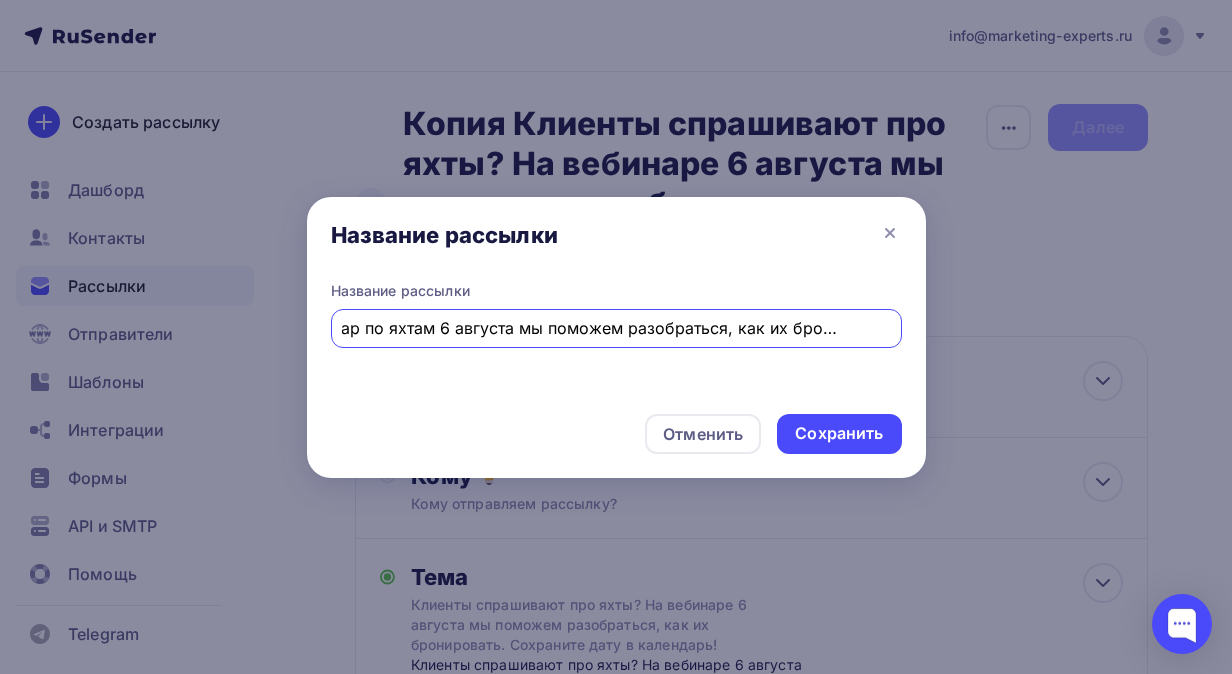 scroll, scrollTop: 0, scrollLeft: 0, axis: both 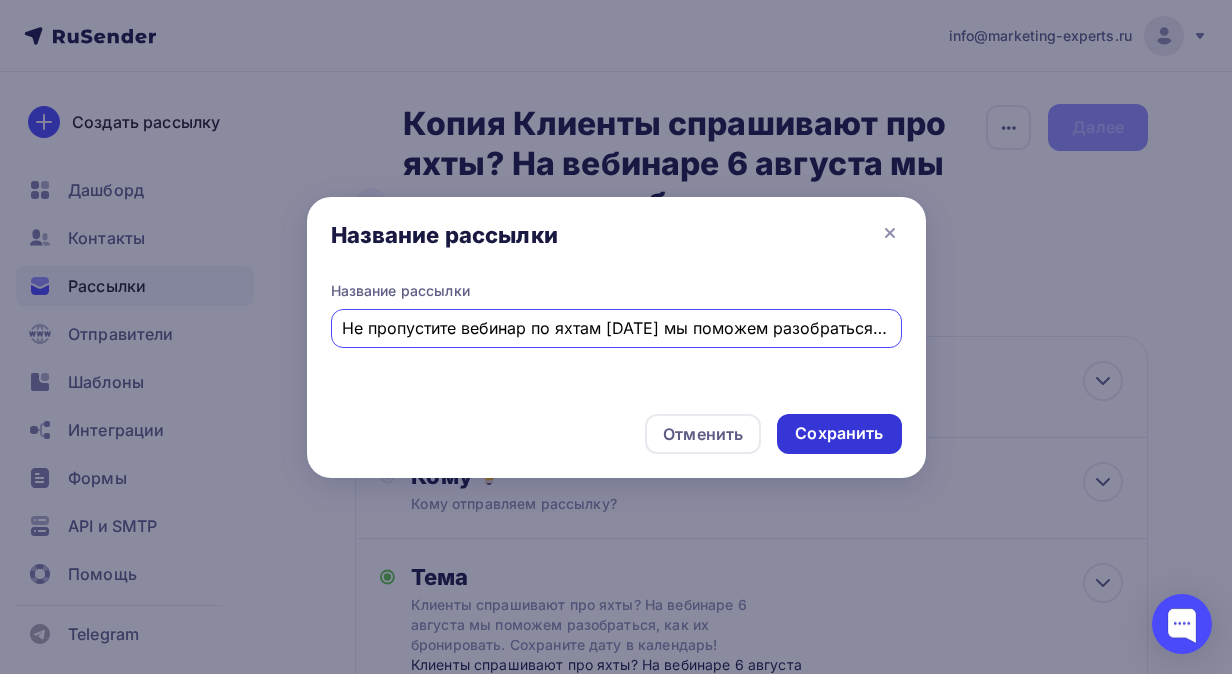 type on "Не пропустите вебинар по яхтам [DATE] мы поможем разобраться, как их бронировать." 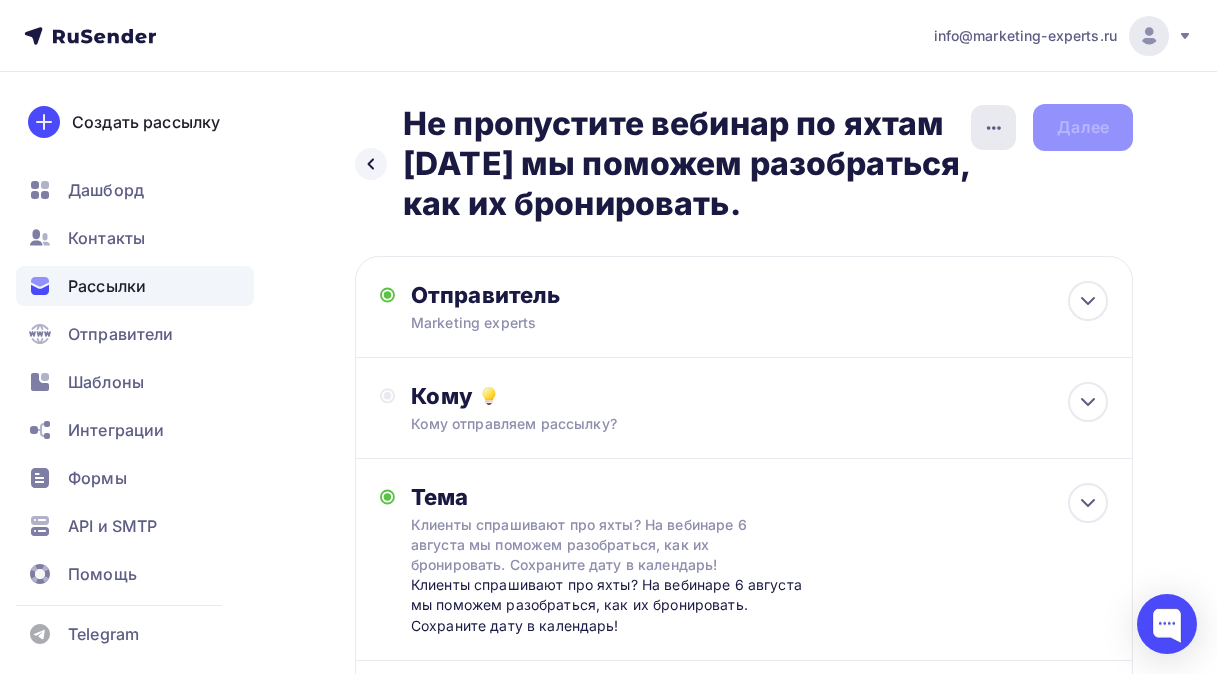 click 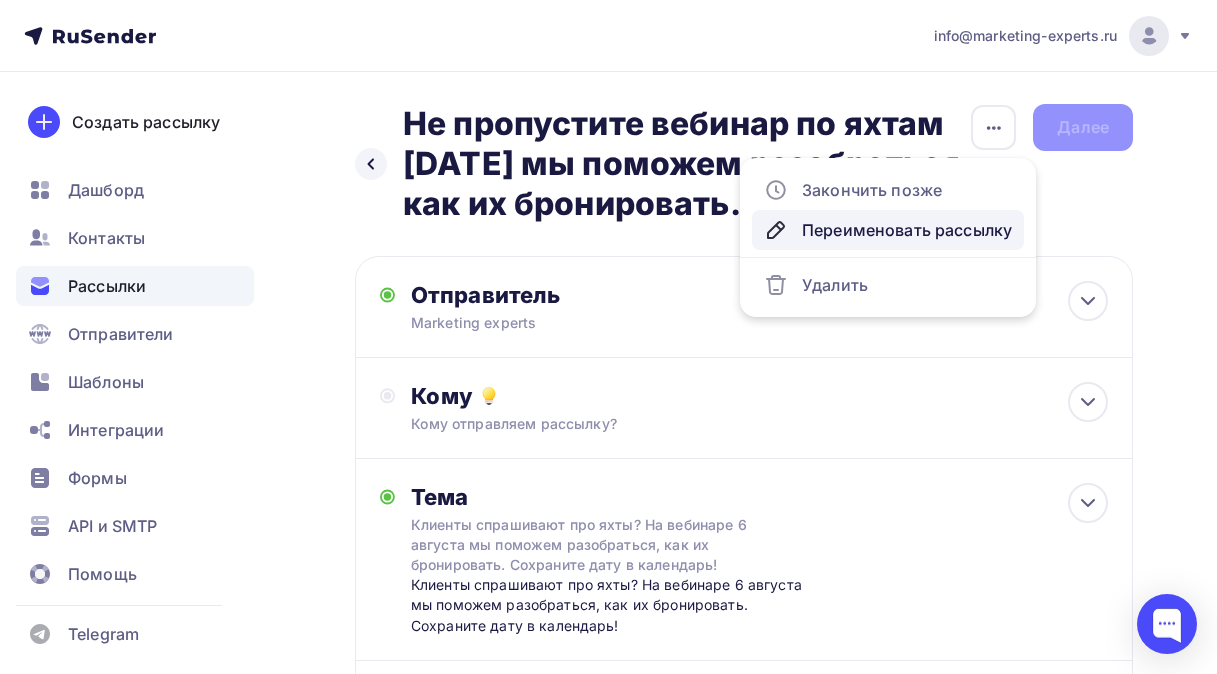 click on "Переименовать рассылку" at bounding box center (888, 230) 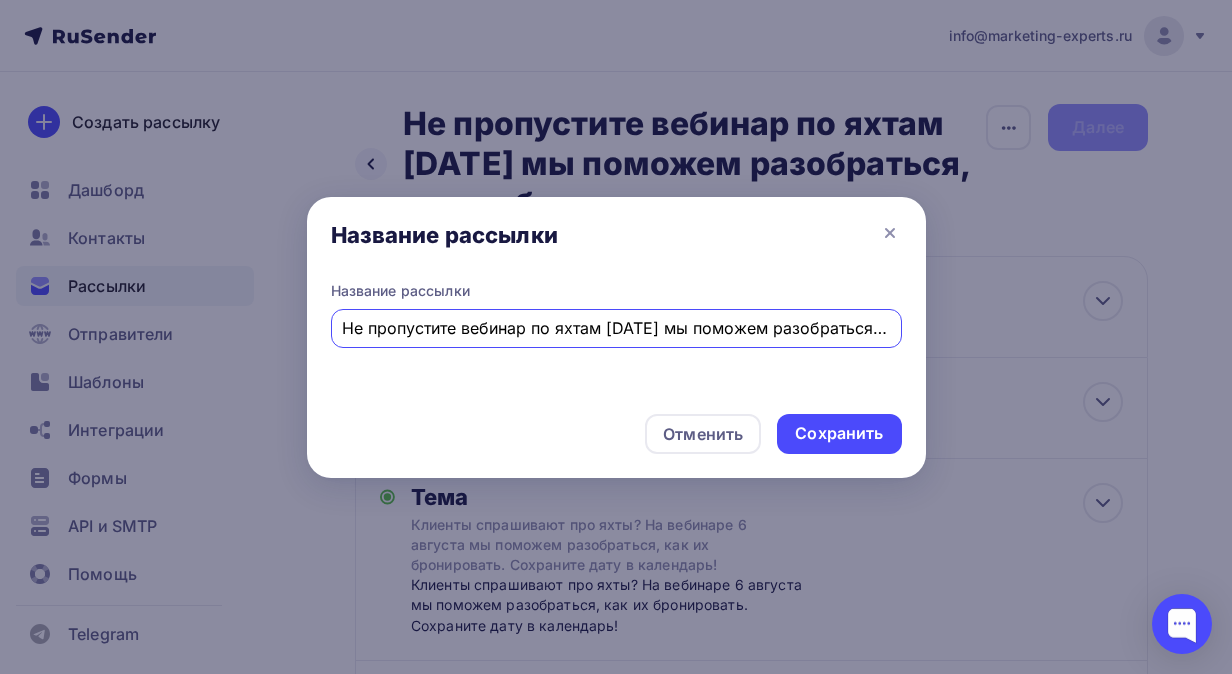 scroll, scrollTop: 0, scrollLeft: 177, axis: horizontal 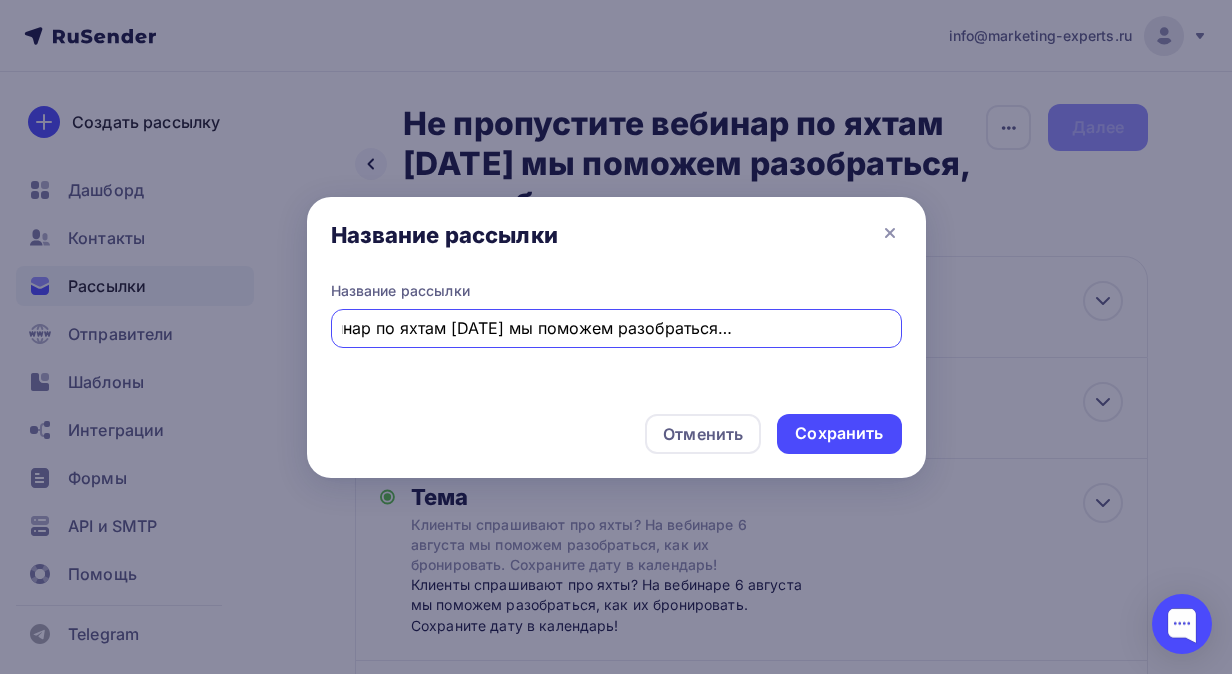 click on "Не пропустите вебинар по яхтам [DATE] мы поможем разобраться, как их бронировать." at bounding box center [616, 328] 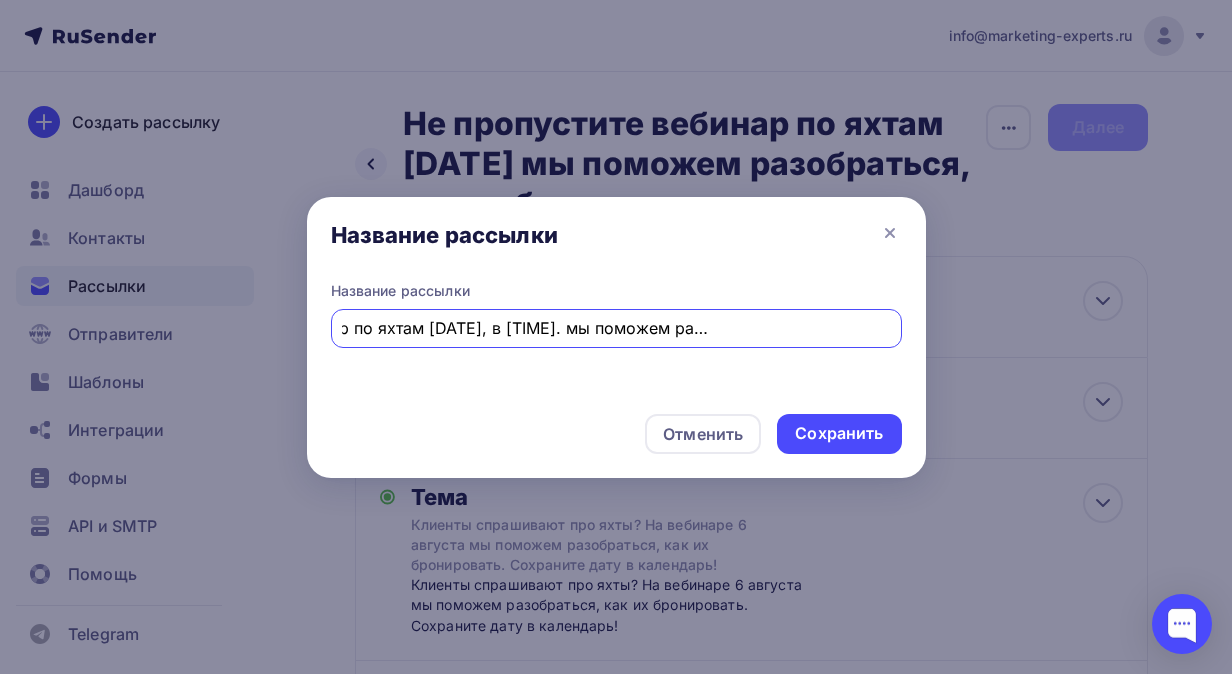 click on "Не пропустите вебинар по яхтам [DATE], в [TIME]. мы поможем разобраться, как их бронировать." at bounding box center (616, 328) 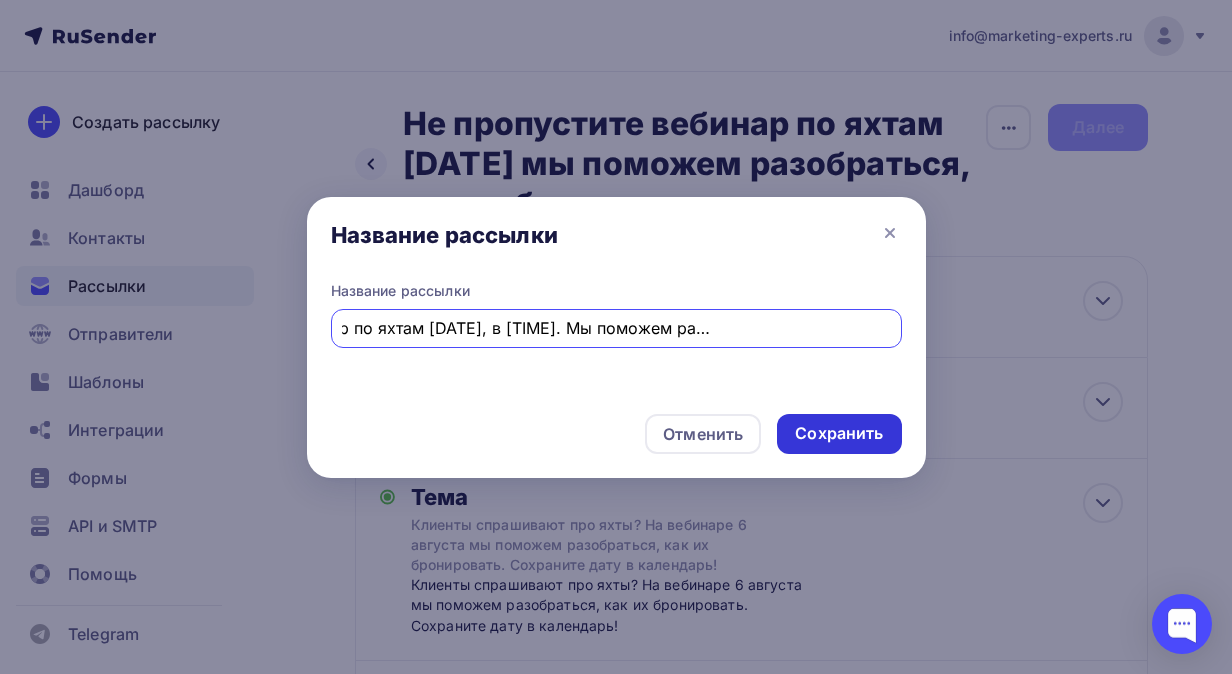 type on "Не пропустите вебинар по яхтам [DATE], в [TIME]. Мы поможем разобраться, как их бронировать." 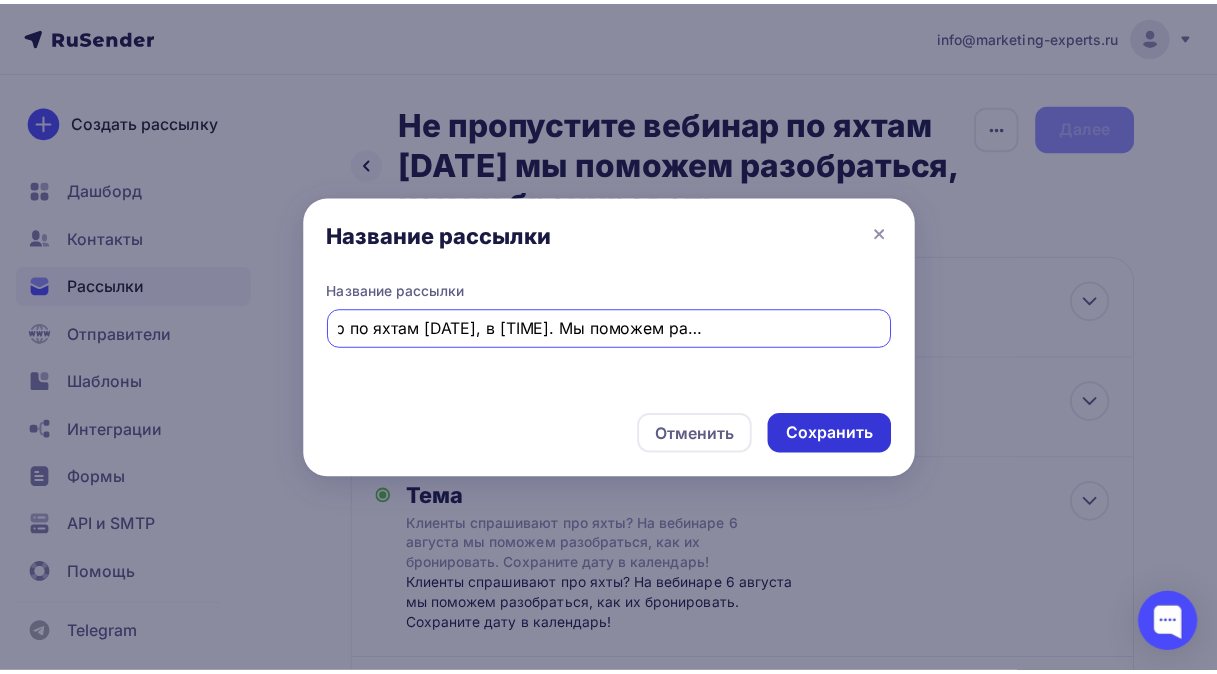 scroll, scrollTop: 0, scrollLeft: 0, axis: both 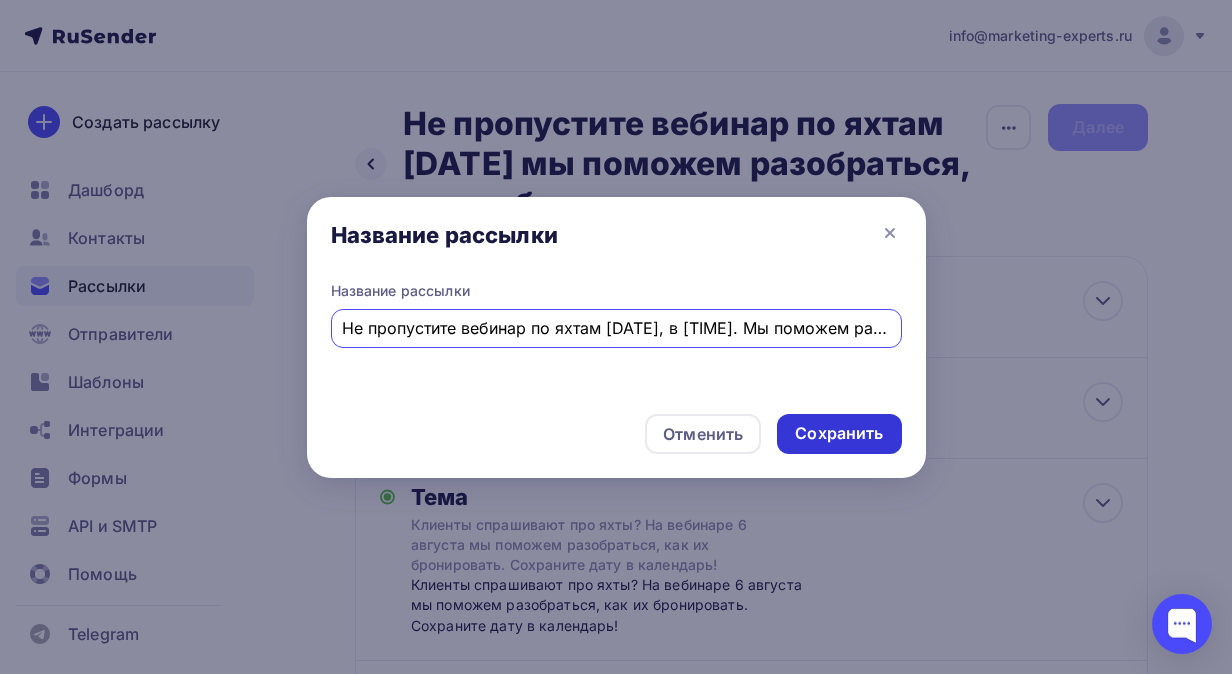 click on "Сохранить" at bounding box center (839, 433) 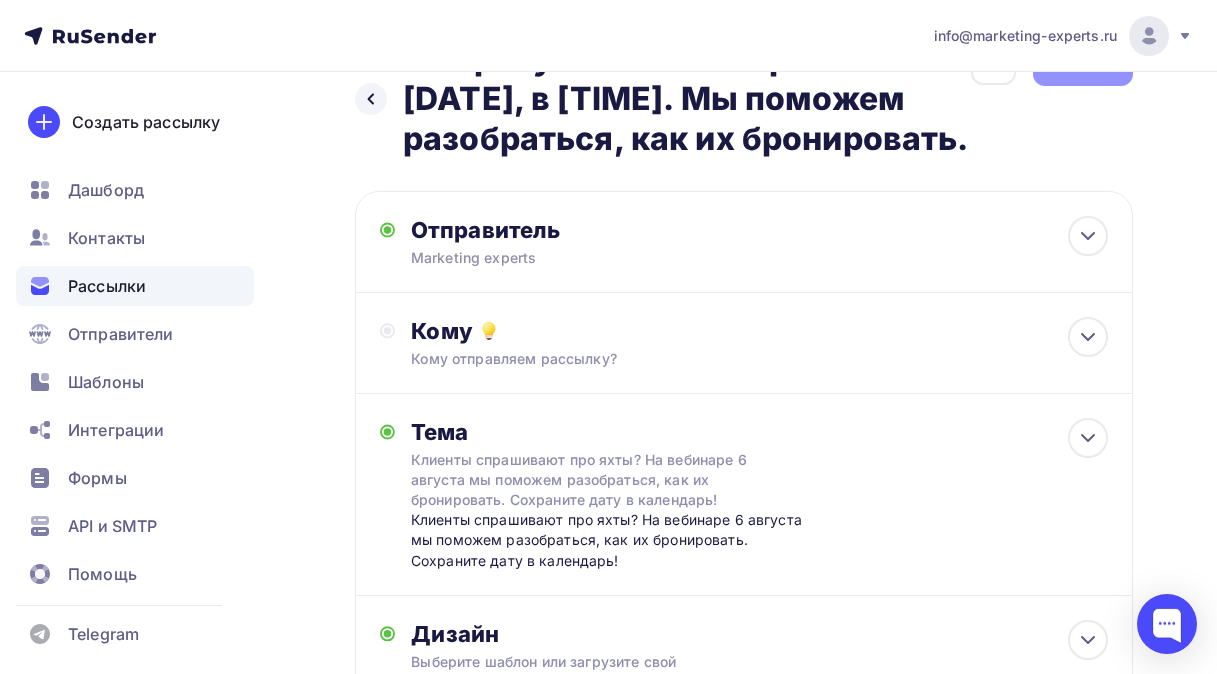 scroll, scrollTop: 100, scrollLeft: 0, axis: vertical 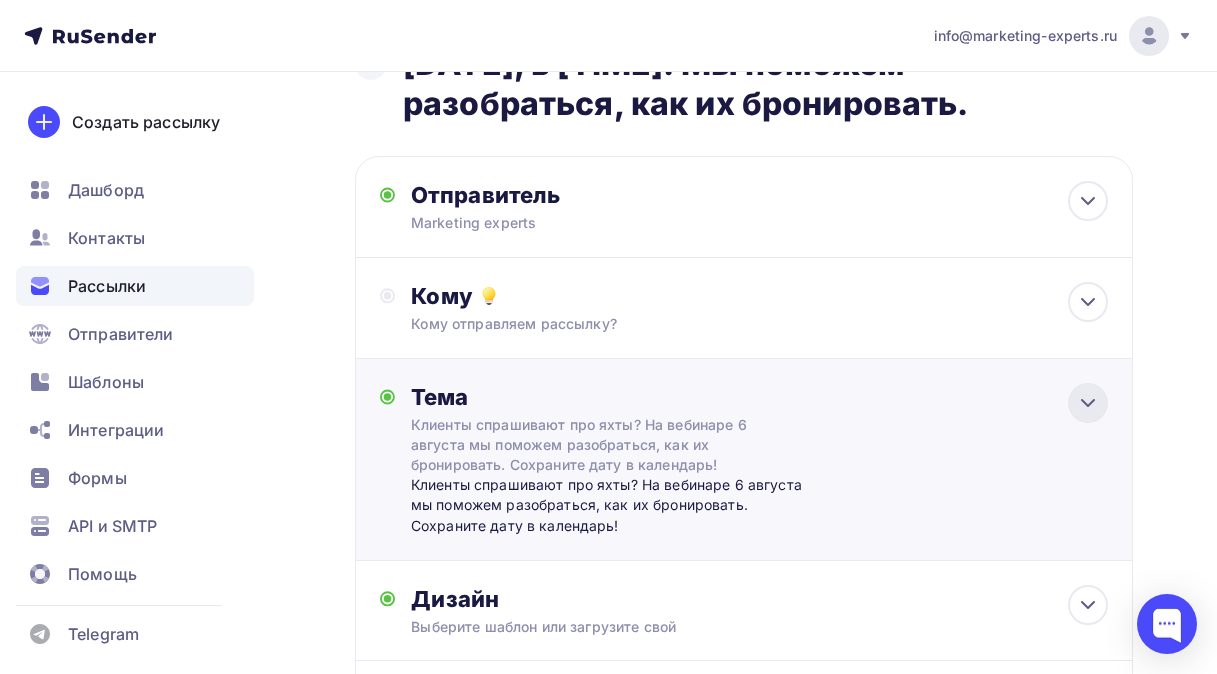 click 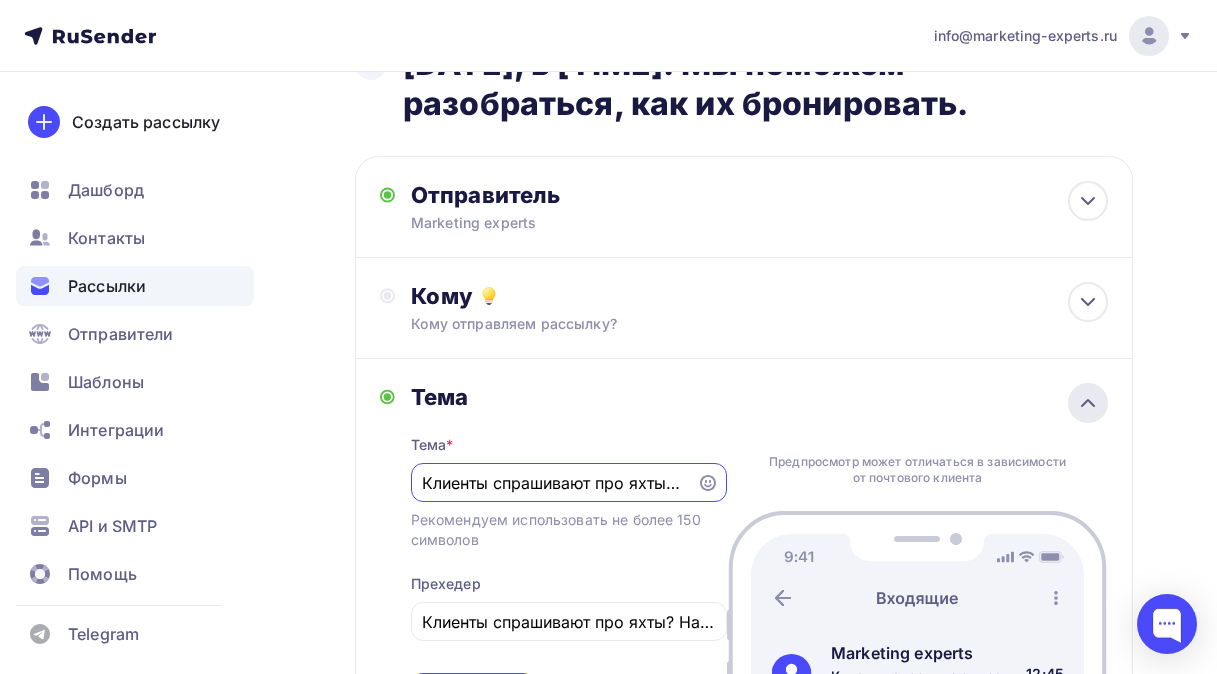 scroll, scrollTop: 72, scrollLeft: 0, axis: vertical 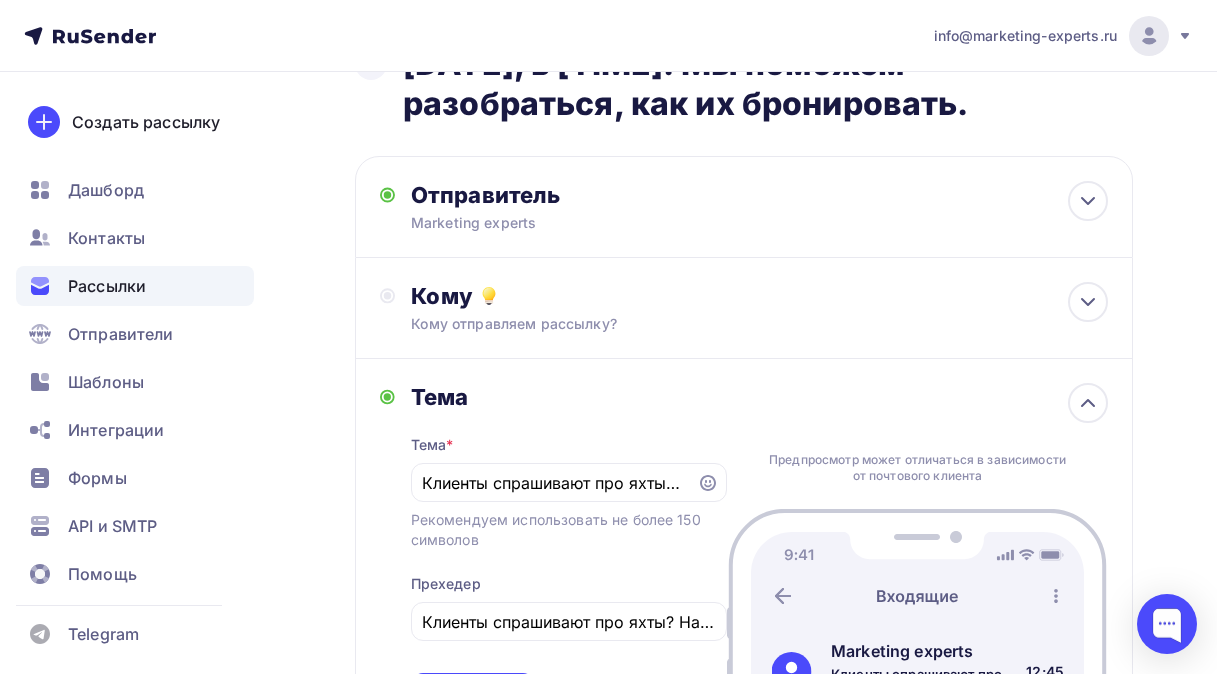 drag, startPoint x: 689, startPoint y: 524, endPoint x: 374, endPoint y: 524, distance: 315 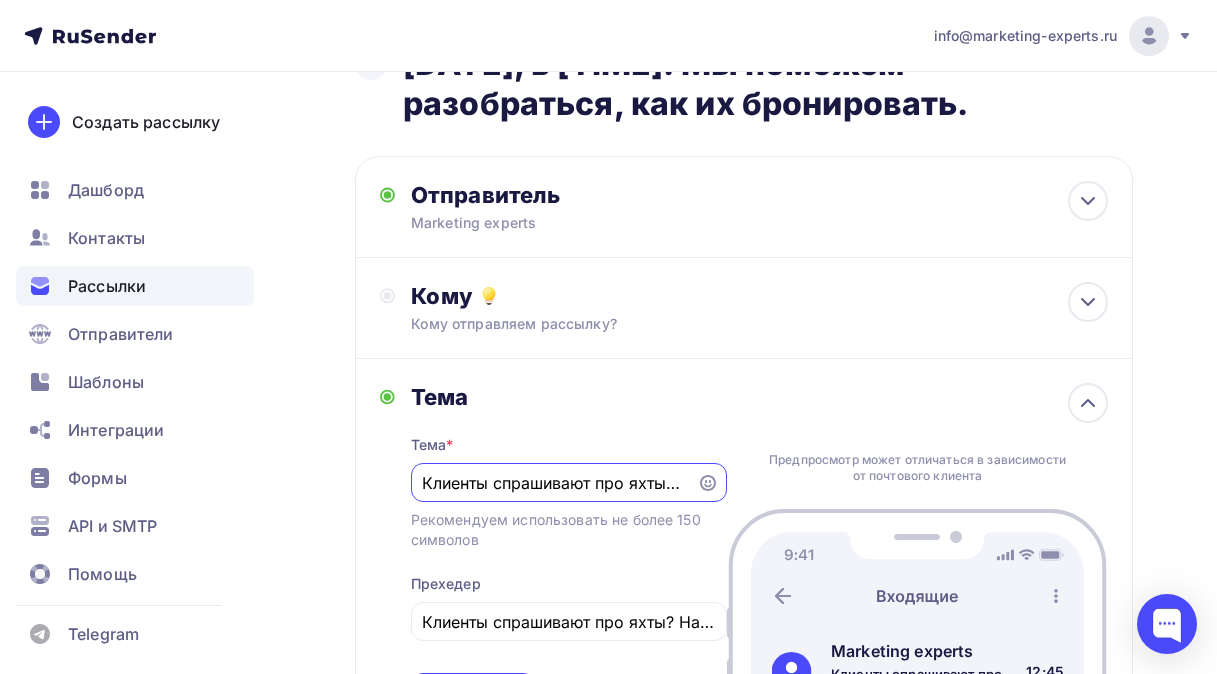 click on "Клиенты спрашивают про яхты? На вебинаре 6 августа мы поможем разобраться, как их бронировать." at bounding box center (553, 483) 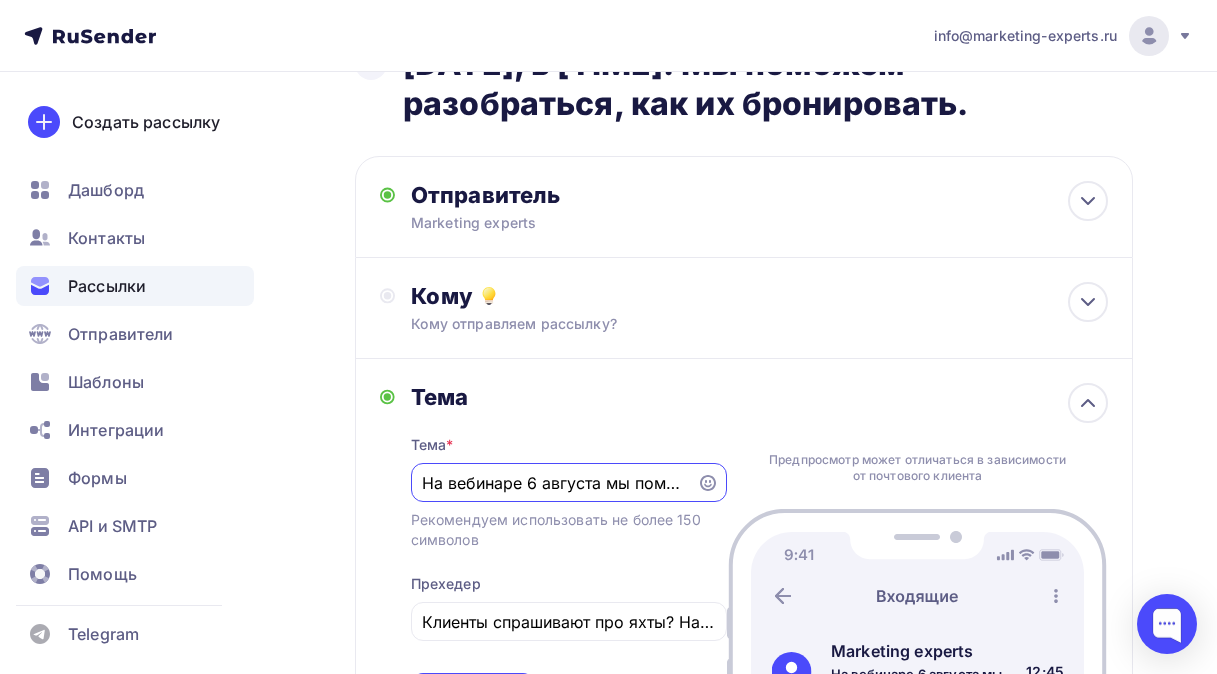 click on "На вебинаре 6 августа мы поможем разобраться, как их бронировать." at bounding box center (553, 483) 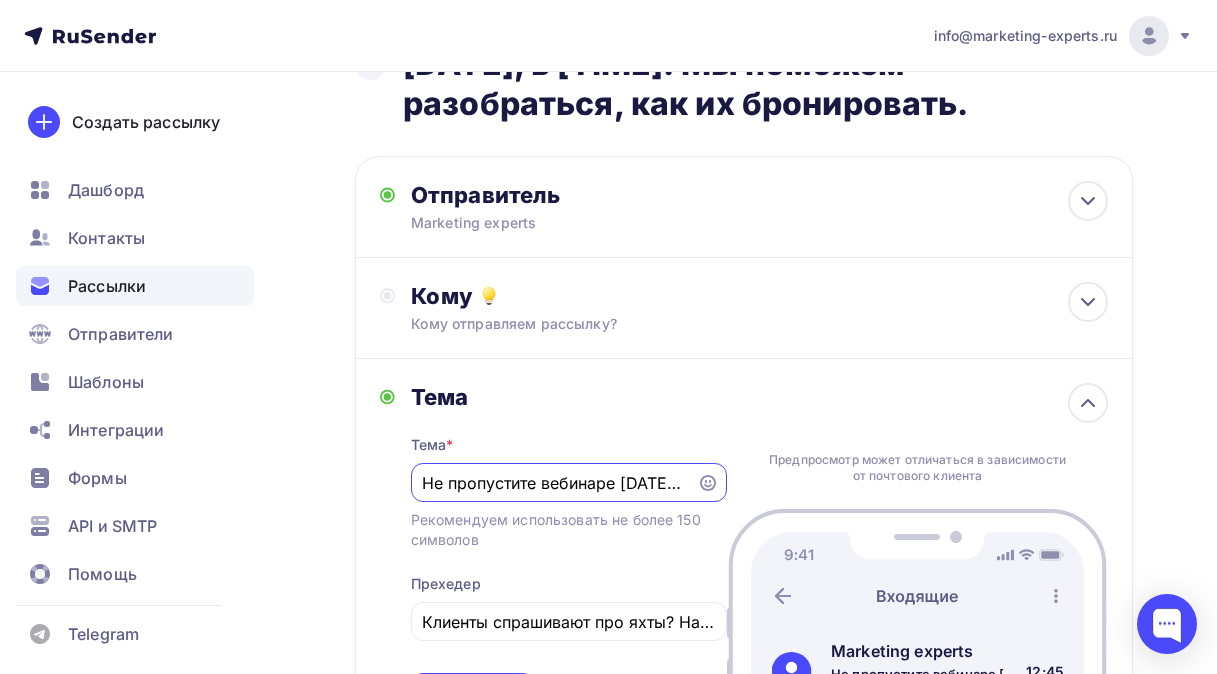 click on "Не пропустите вебинаре [DATE] мы поможем разобраться, как их бронировать." at bounding box center (553, 483) 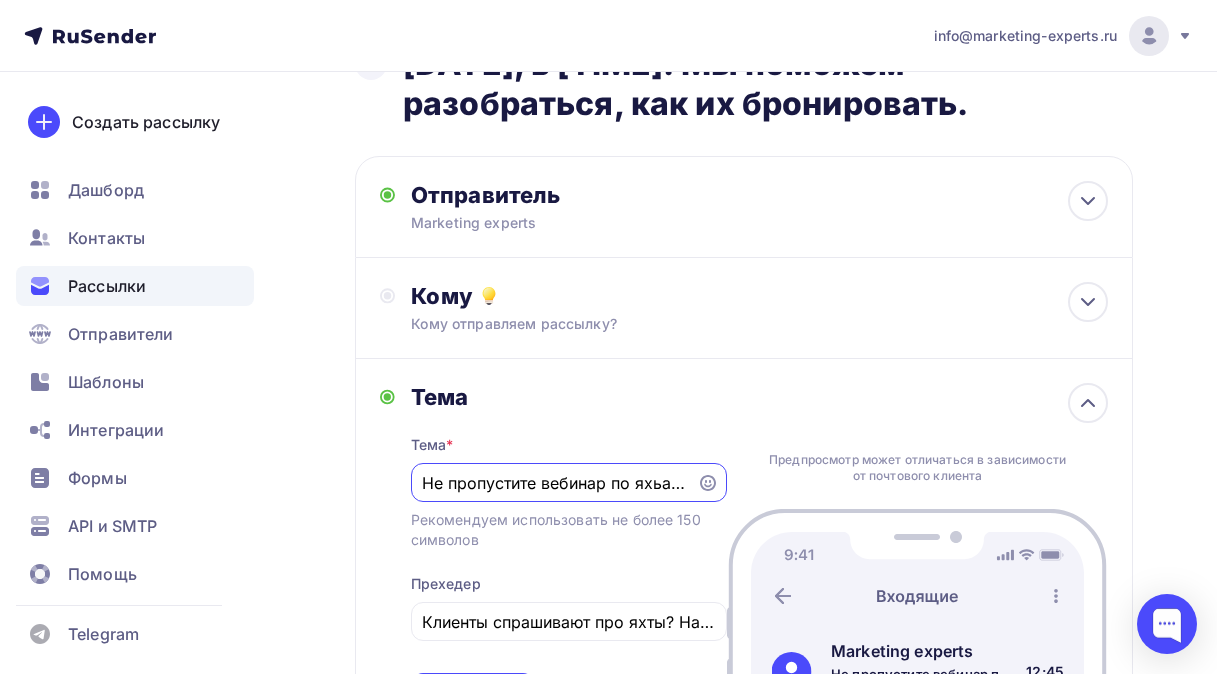 scroll, scrollTop: 0, scrollLeft: 0, axis: both 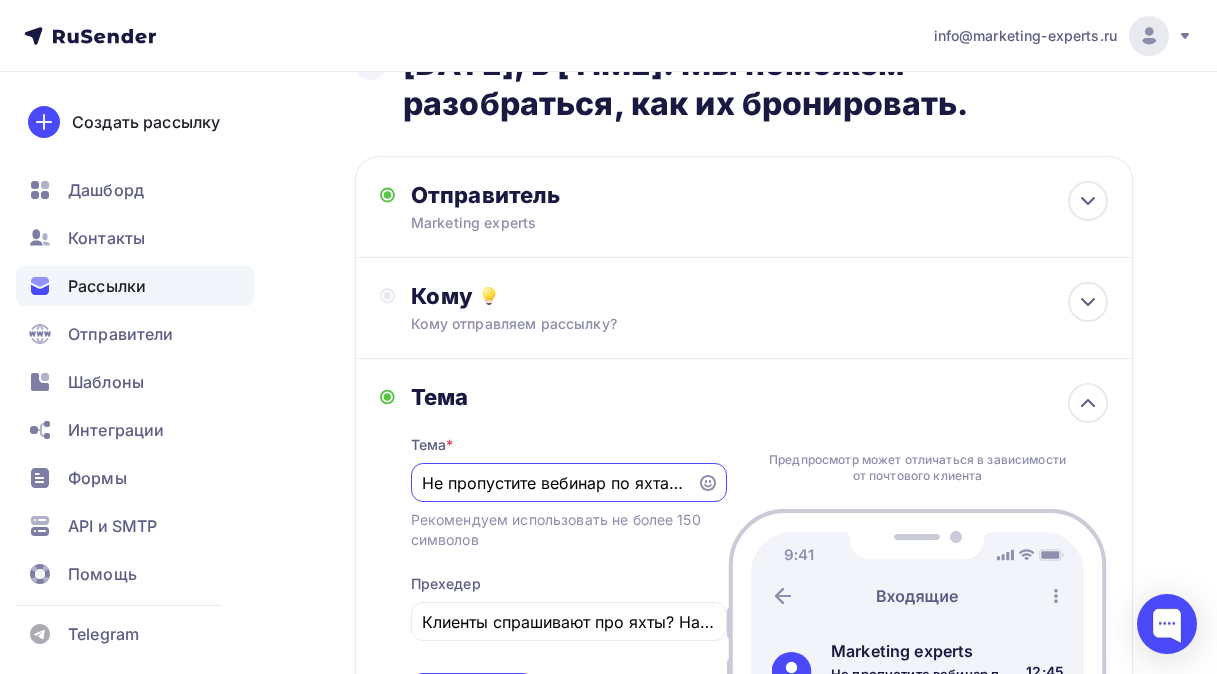 drag, startPoint x: 680, startPoint y: 525, endPoint x: 401, endPoint y: 500, distance: 280.11783 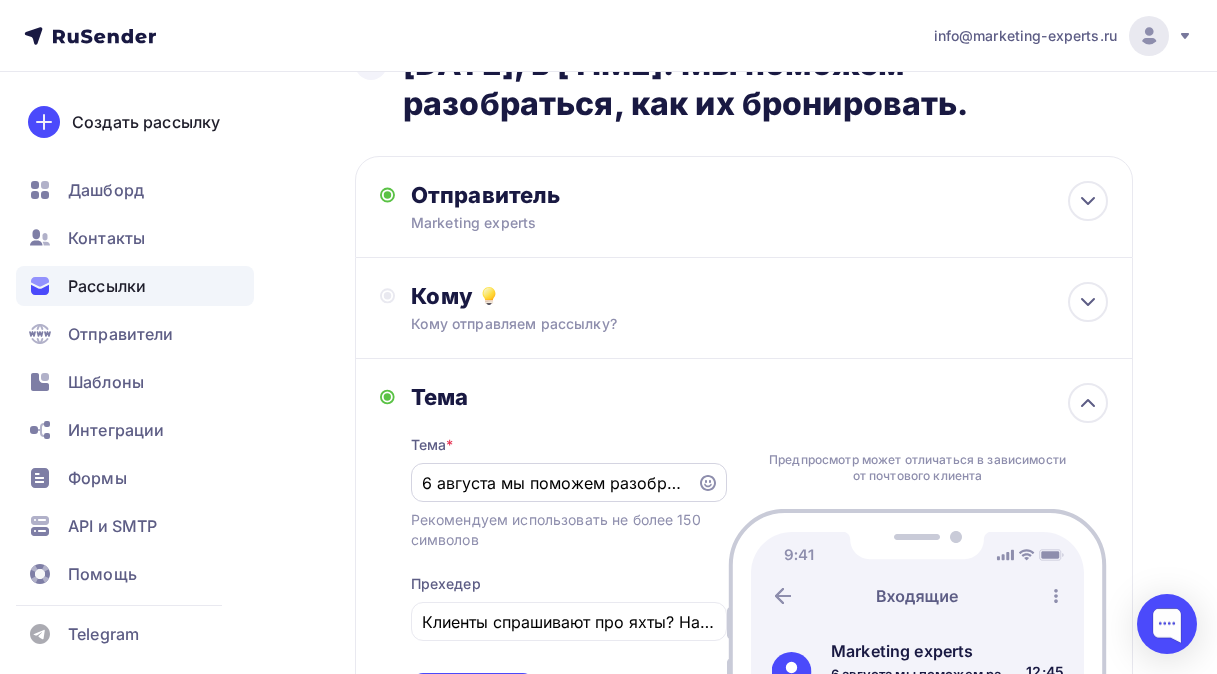 drag, startPoint x: 685, startPoint y: 520, endPoint x: 476, endPoint y: 541, distance: 210.05237 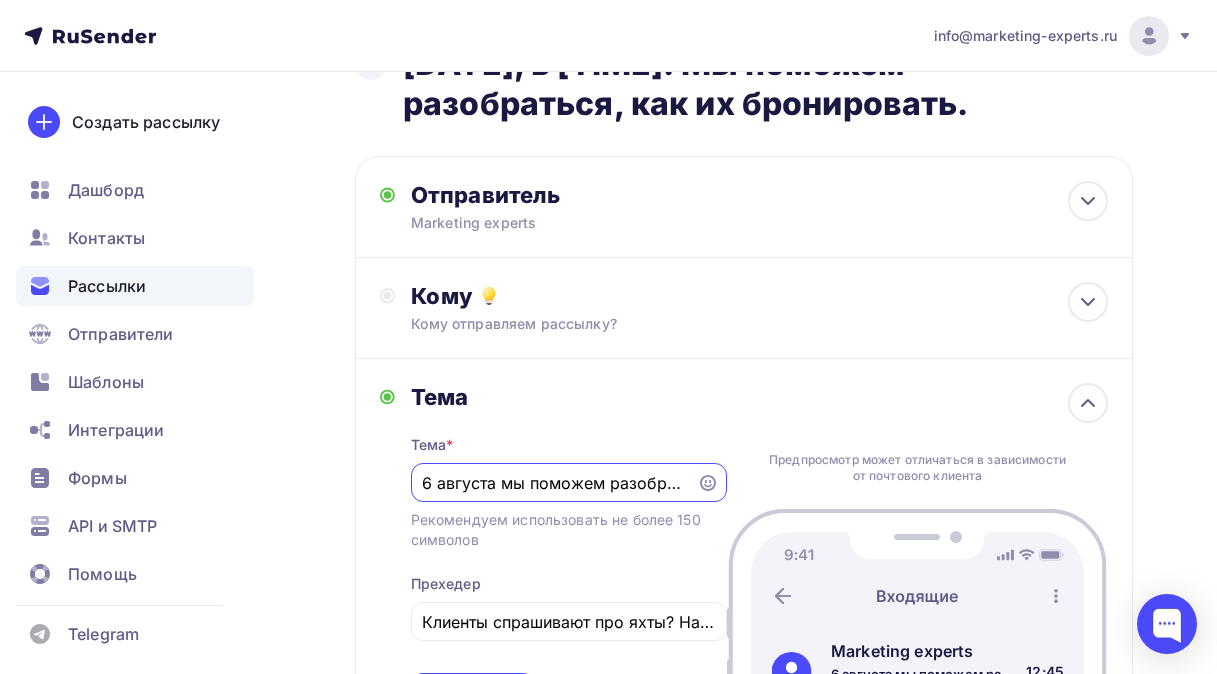 click on "6 августа мы поможем разобраться, как их бронировать." at bounding box center (569, 482) 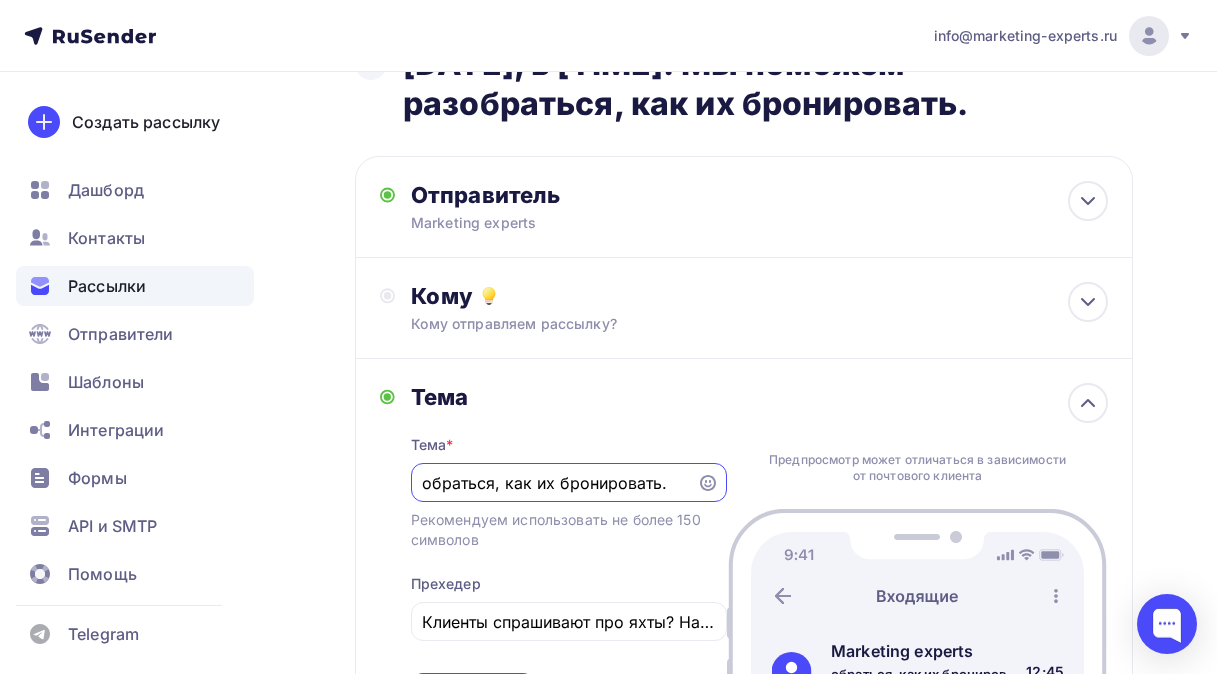 click on "обраться, как их бронировать." at bounding box center [553, 483] 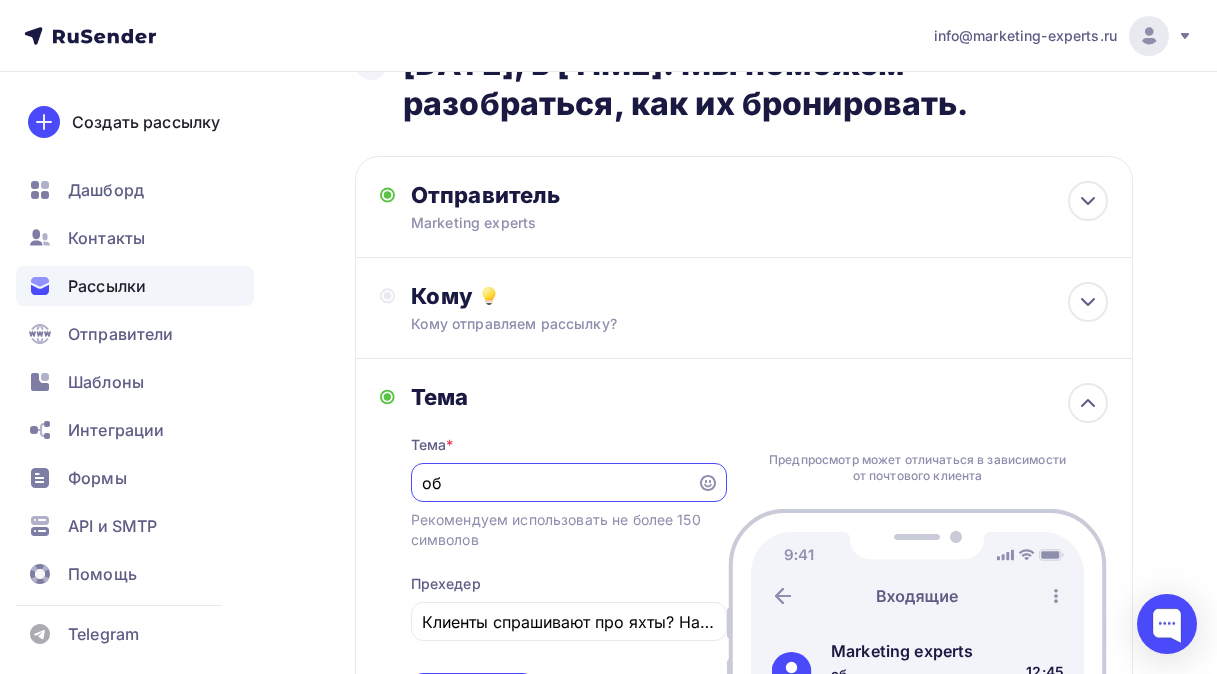 type on "о" 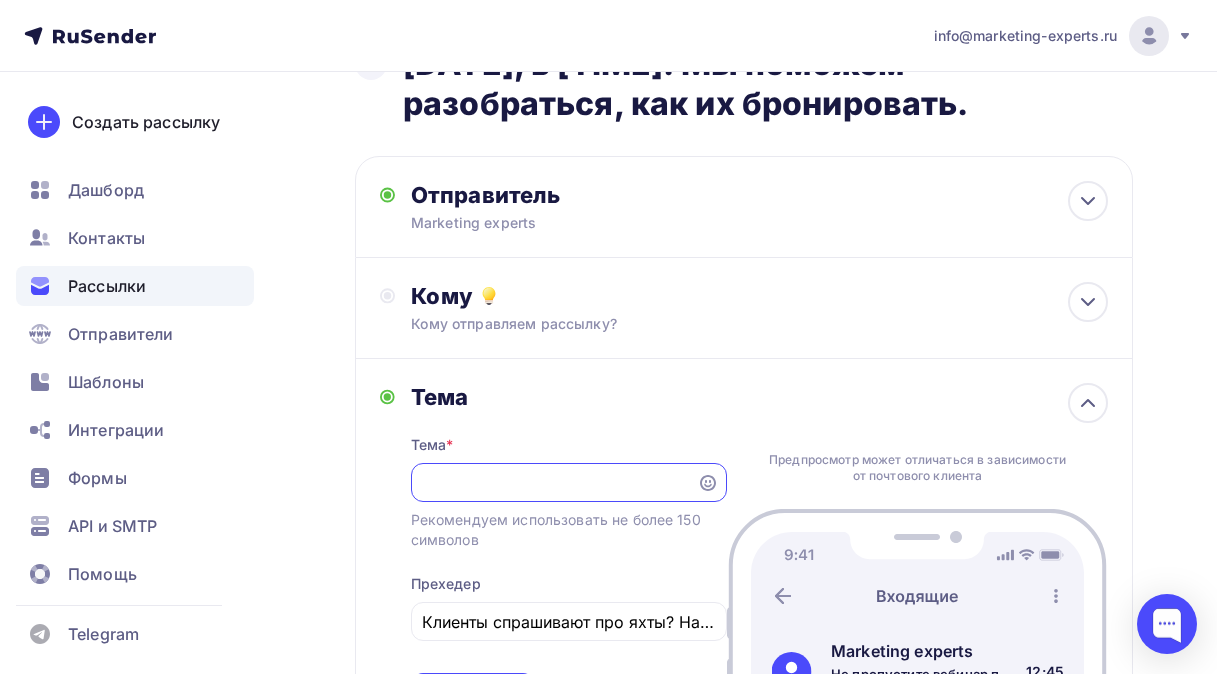 scroll, scrollTop: 0, scrollLeft: 509, axis: horizontal 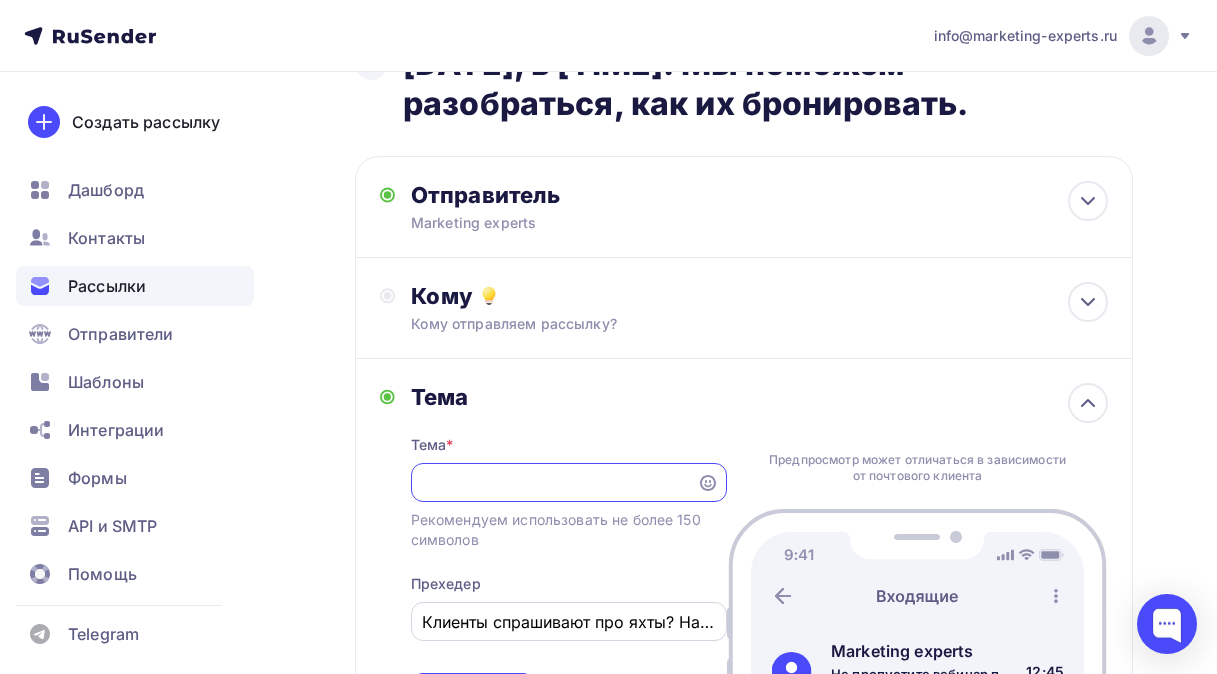type on "Не пропустите вебинар по яхтам 6 августа в 10:00. Мы поможем разобраться, как их бронируют." 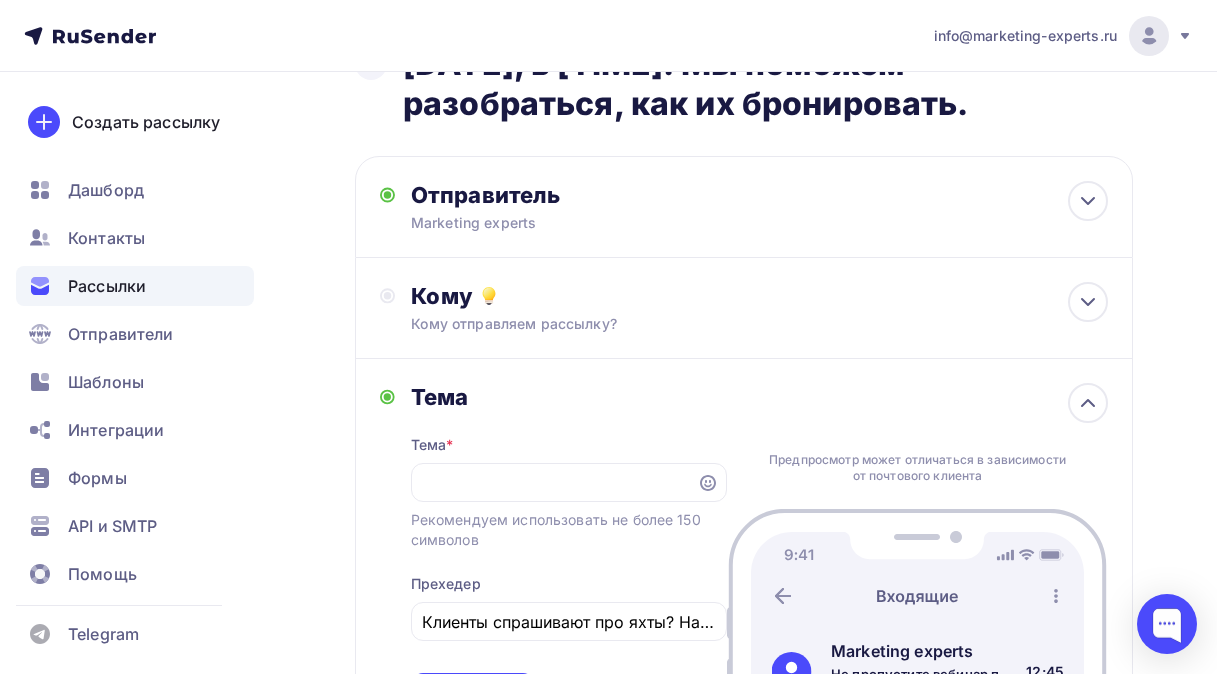 scroll, scrollTop: 0, scrollLeft: 0, axis: both 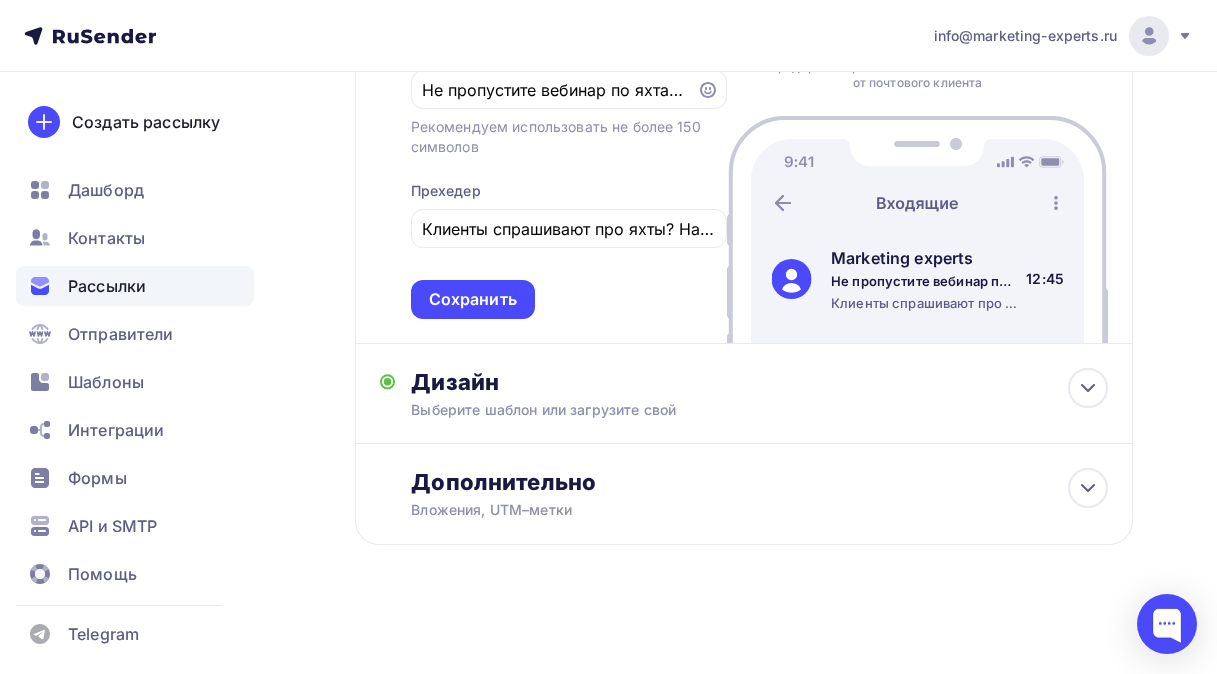 drag, startPoint x: 422, startPoint y: 664, endPoint x: 618, endPoint y: 679, distance: 196.57314 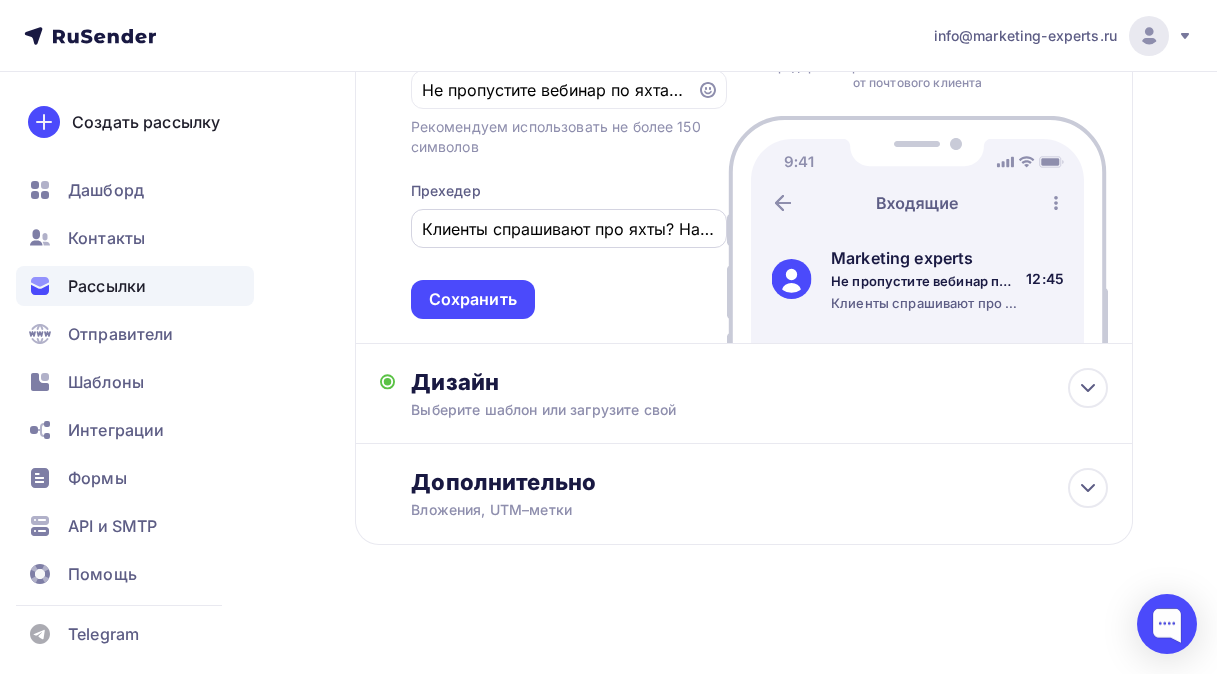 click on "Клиенты спрашивают про яхты? На вебинаре 6 августа мы поможем разобраться, как их бронировать. Сохраните дату в календарь!" at bounding box center (568, 229) 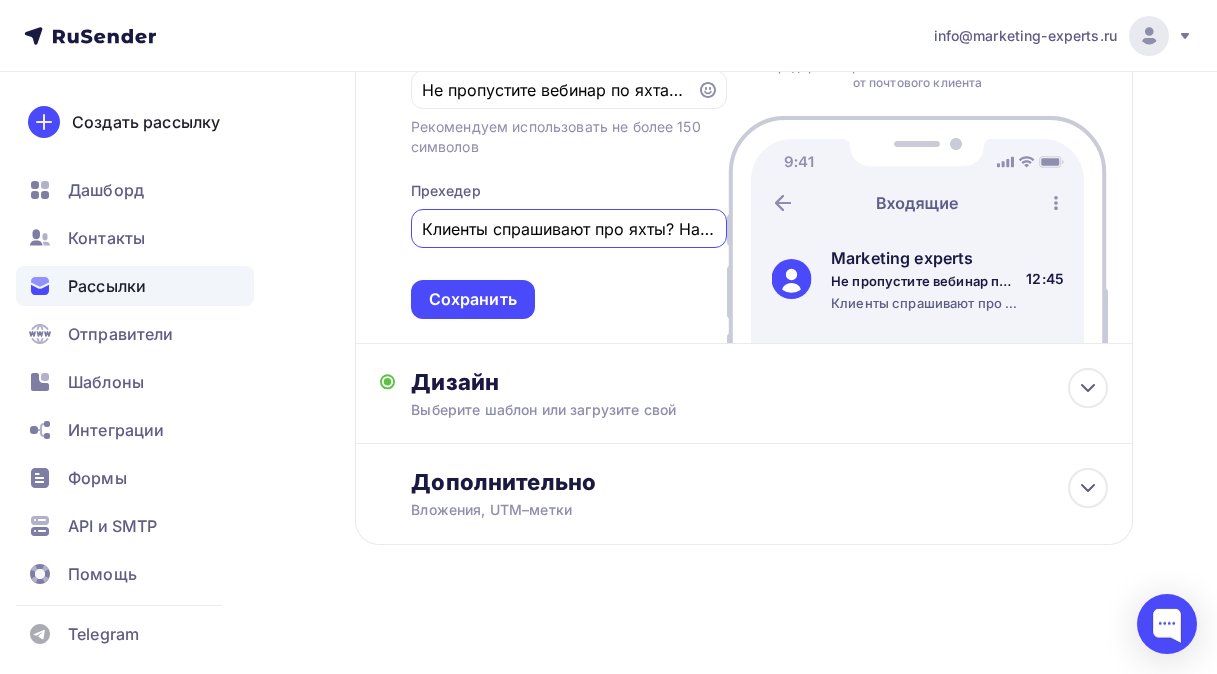 click on "Клиенты спрашивают про яхты? На вебинаре 6 августа мы поможем разобраться, как их бронировать. Сохраните дату в календарь!" at bounding box center (568, 229) 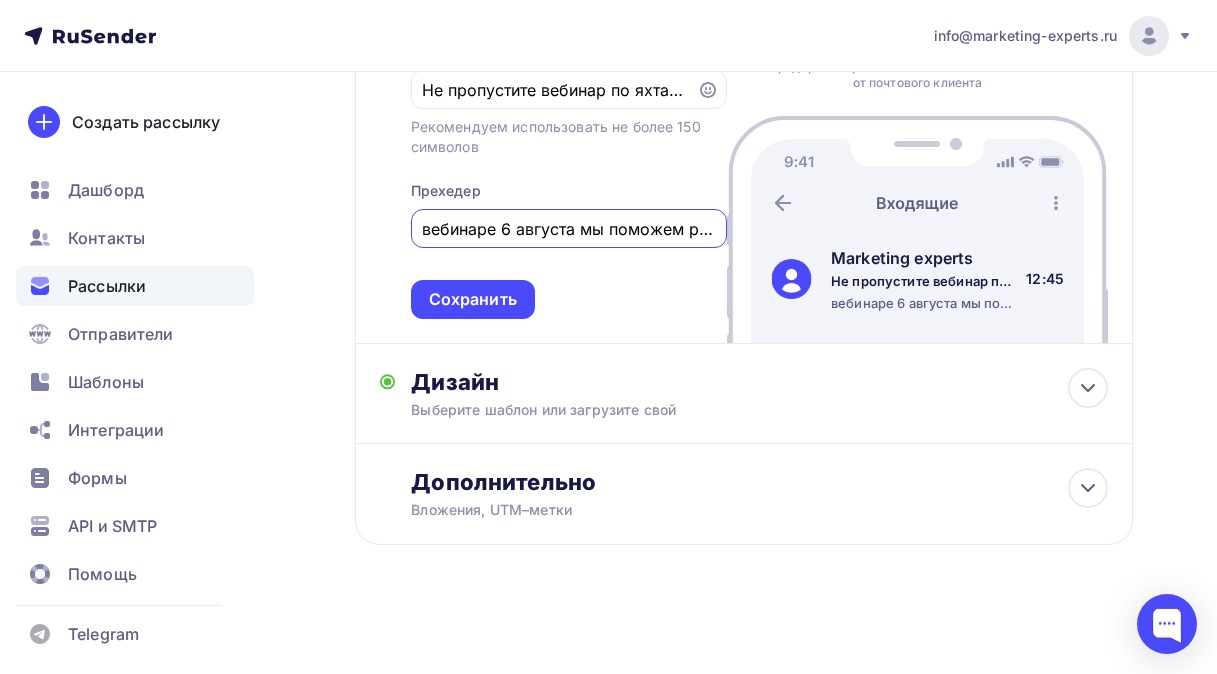 click on "вебинаре 6 августа мы поможем разобраться, как их бронировать. Сохраните дату в календарь!" at bounding box center [568, 229] 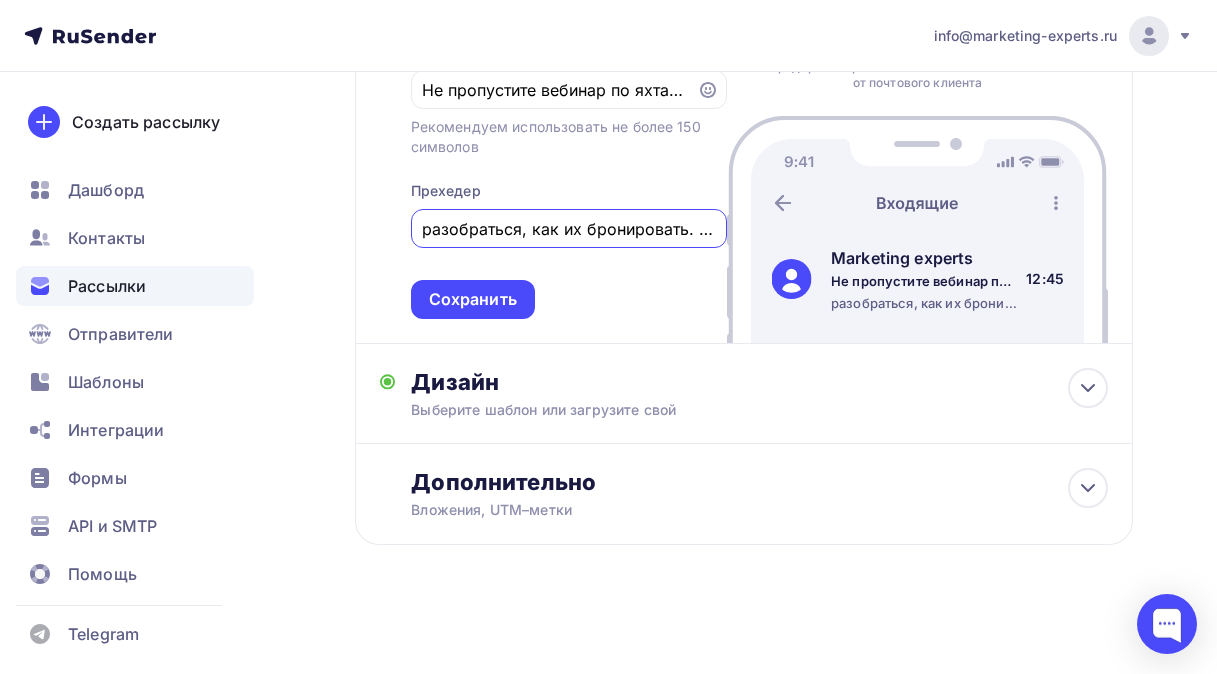 click on "разобраться, как их бронировать. Сохраните дату в календарь!" at bounding box center [568, 229] 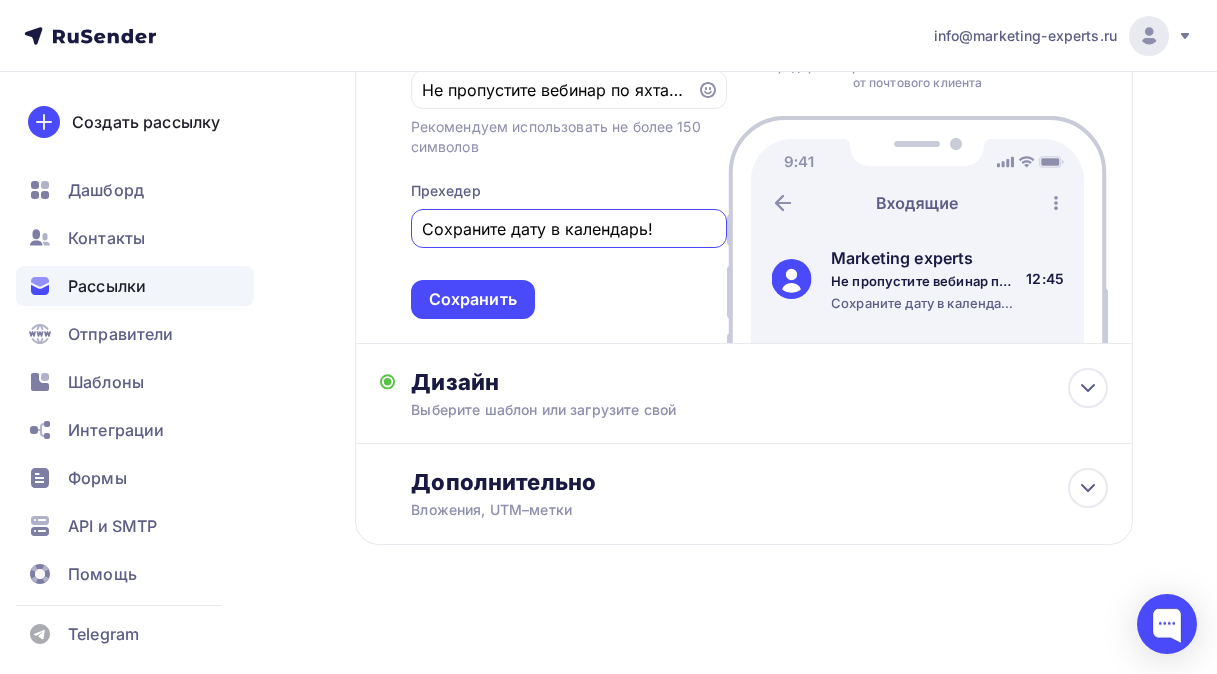 click on "Сохраните дату в календарь!" at bounding box center (568, 229) 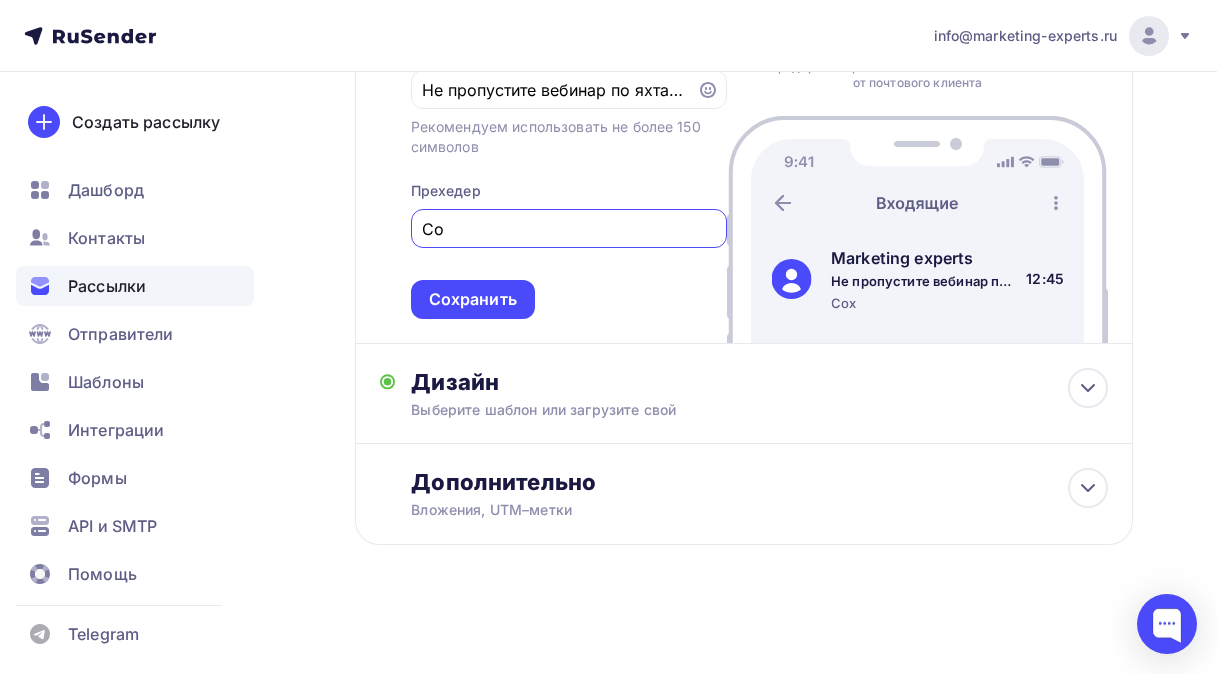 type on "С" 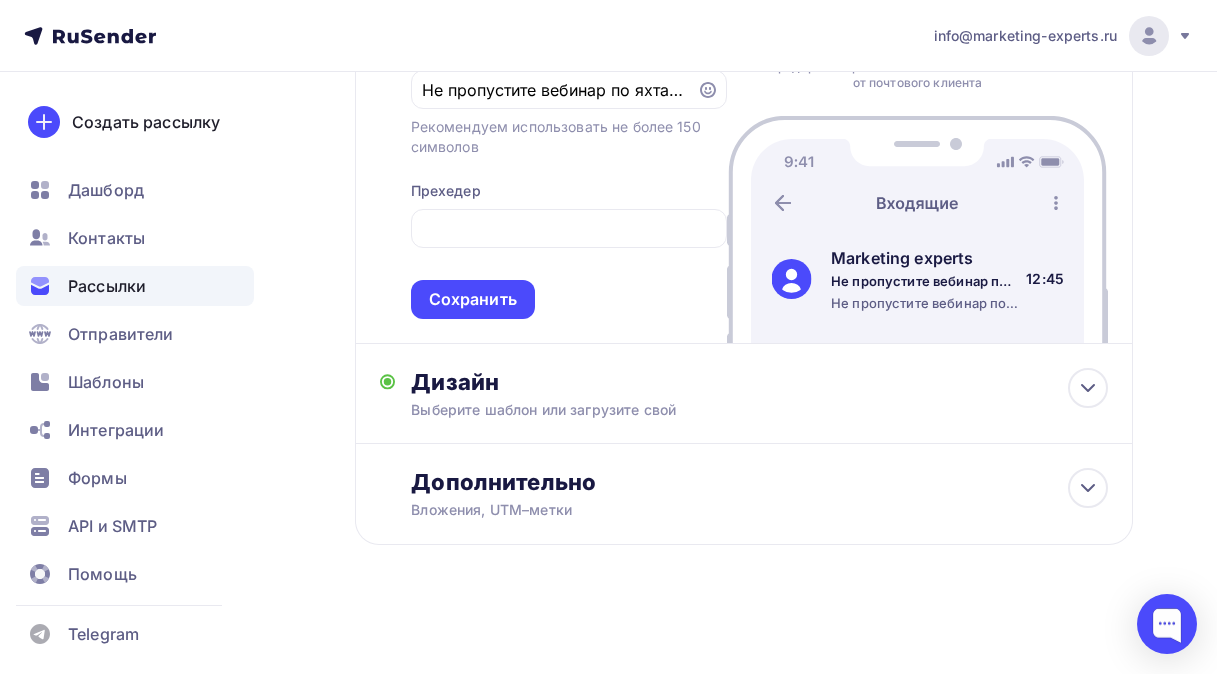 scroll, scrollTop: 0, scrollLeft: 0, axis: both 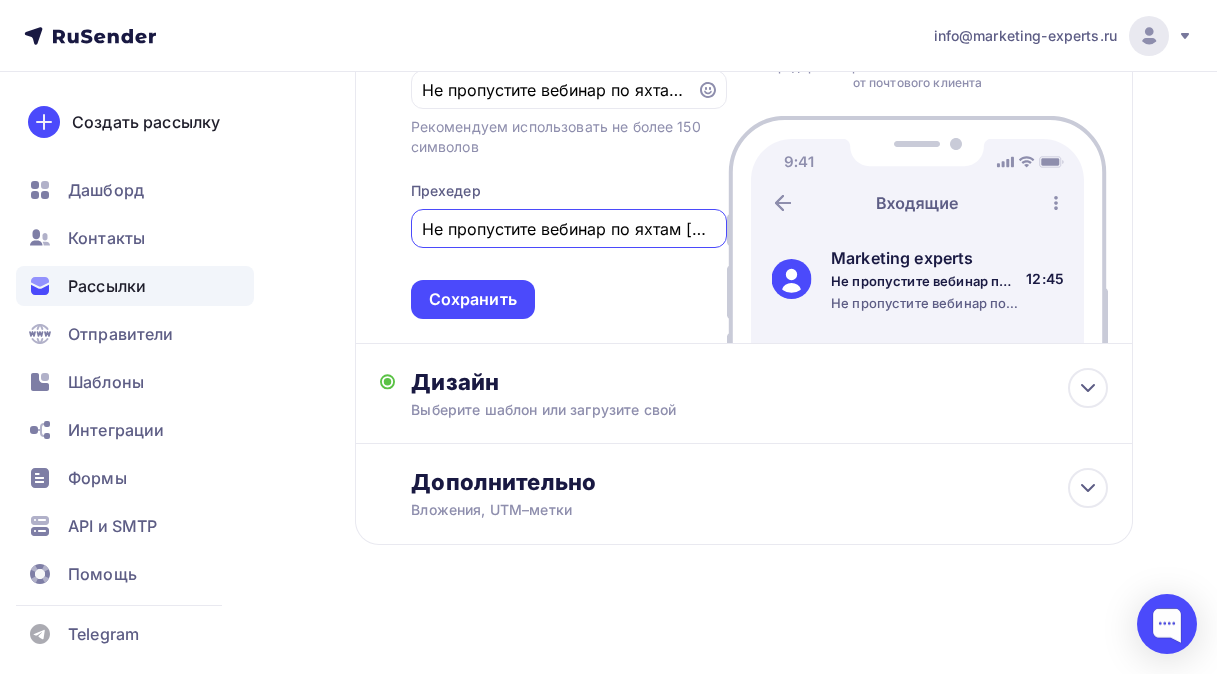 click on "Не пропустите вебинар по яхтам [DATE] в [TIME]. Мы поможем разобраться, как их" at bounding box center [568, 229] 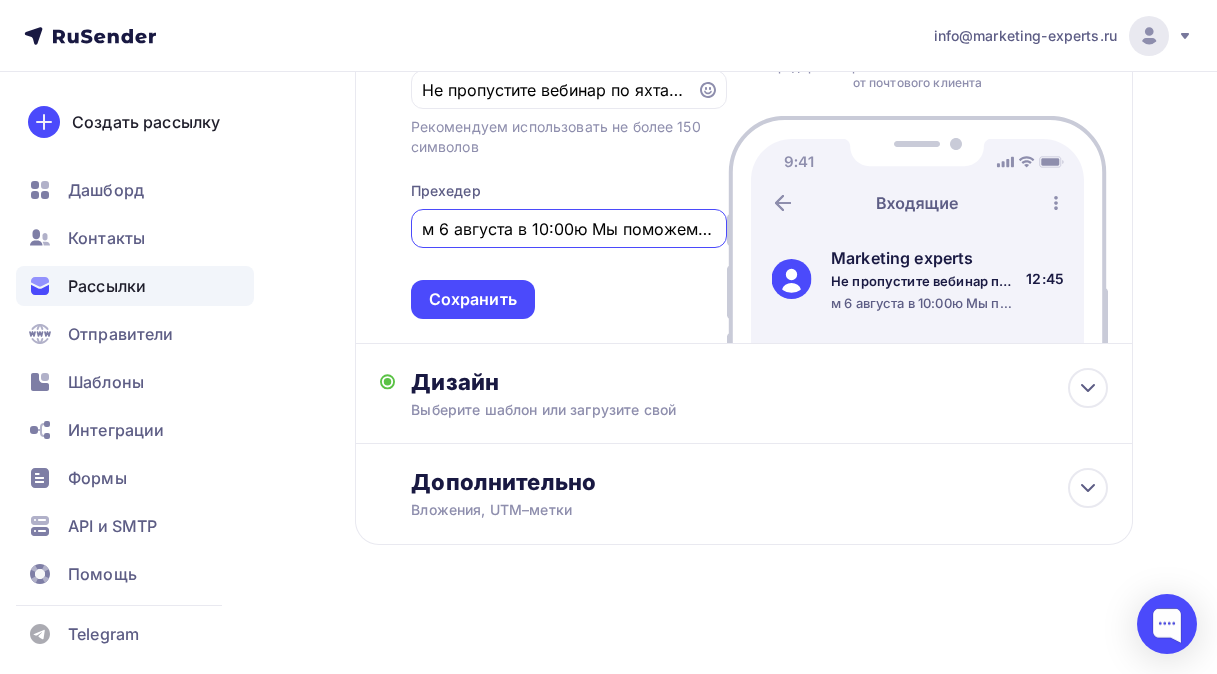 click on "м 6 августа в 10:00ю Мы поможем разобраться, как их" at bounding box center (568, 229) 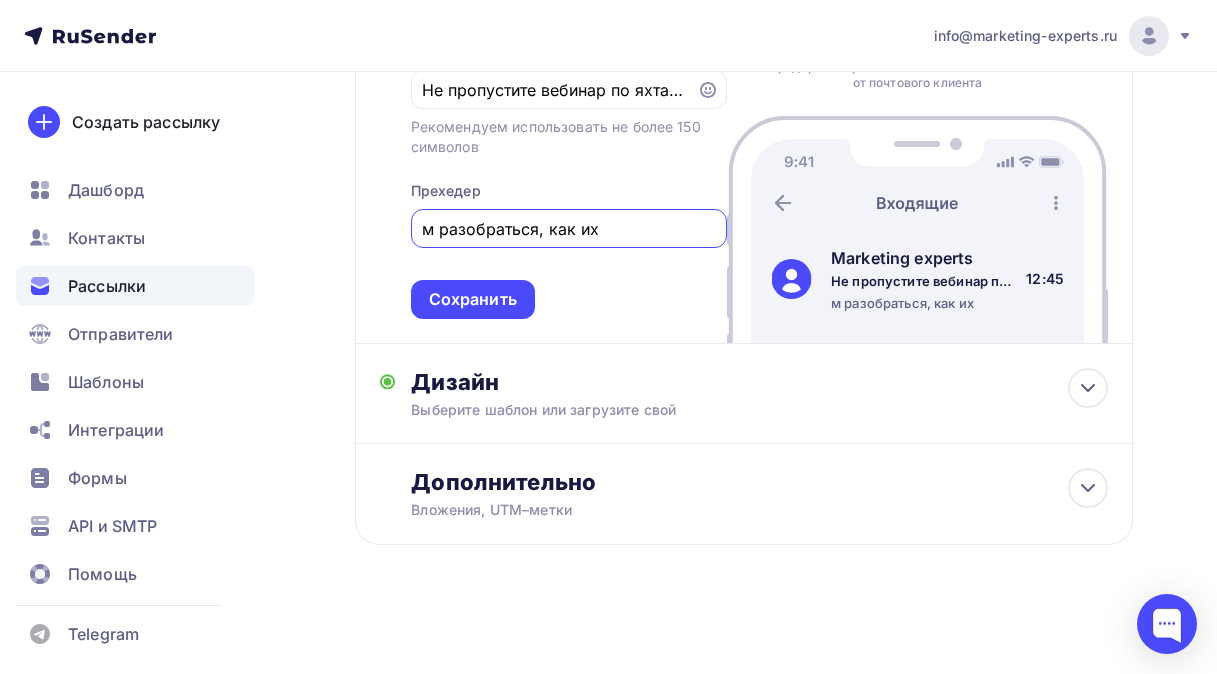 click on "м разобраться, как их" at bounding box center [568, 229] 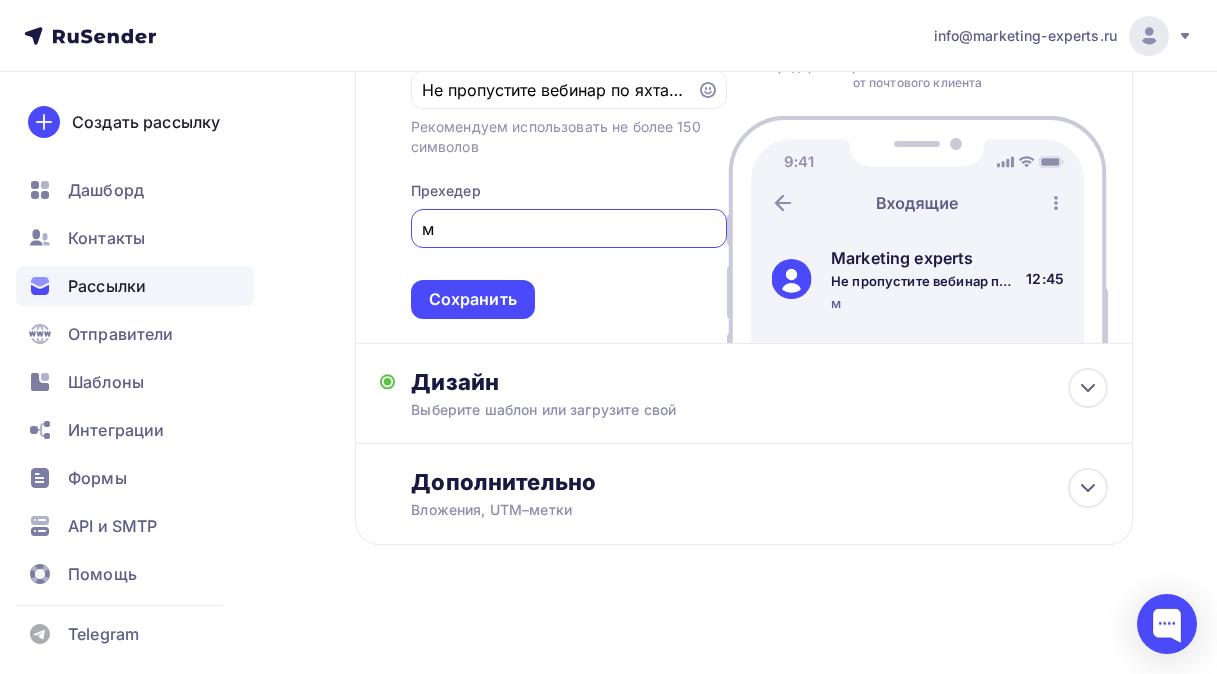 type on "м" 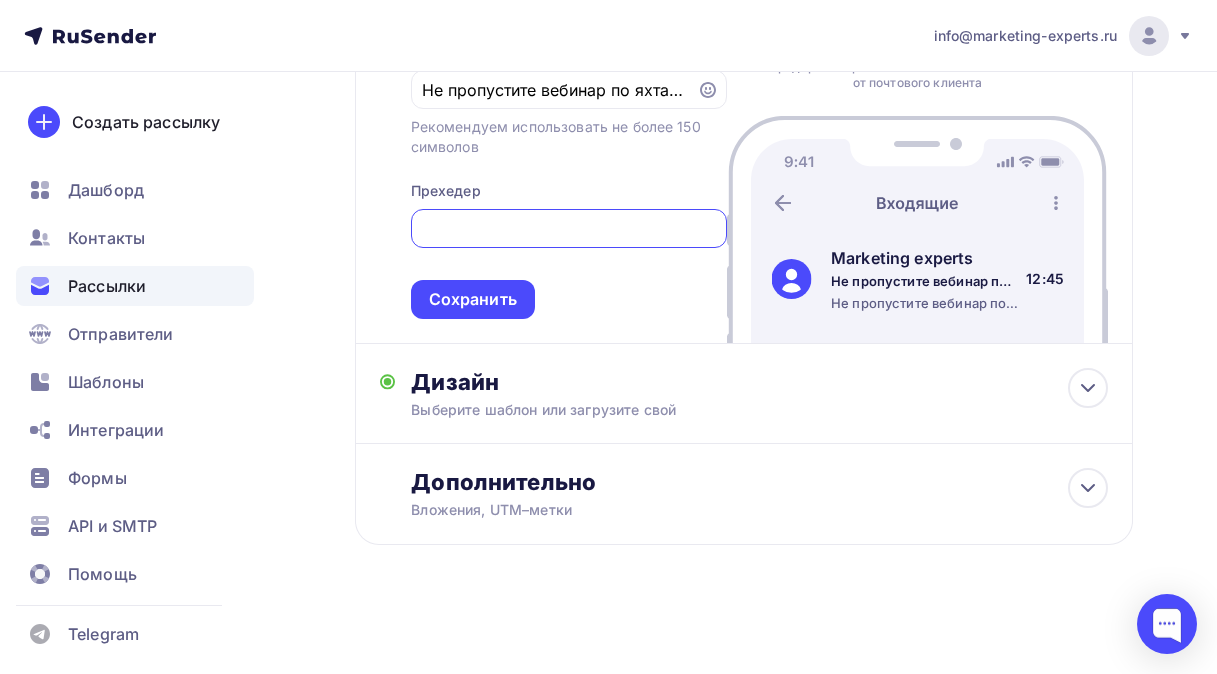 scroll, scrollTop: 0, scrollLeft: 489, axis: horizontal 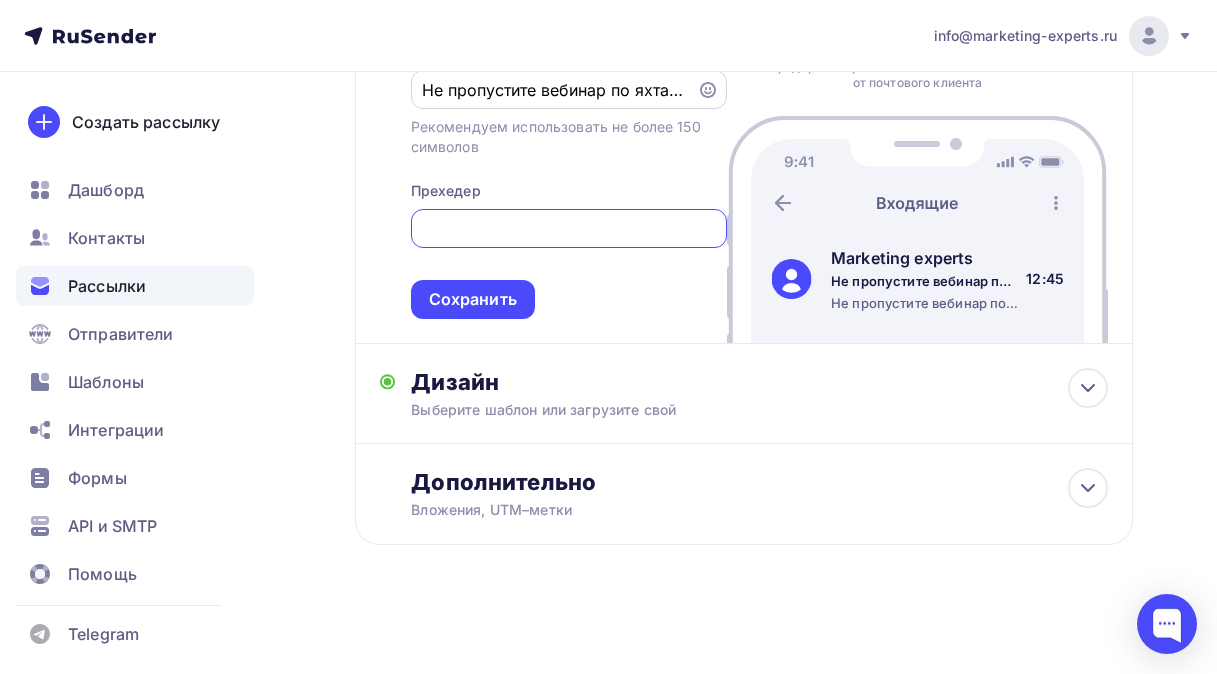 type on "Не пропустите вебинар по яхтам [DATE] в [TIME]. Мы поможем разобраться, как их бронировать" 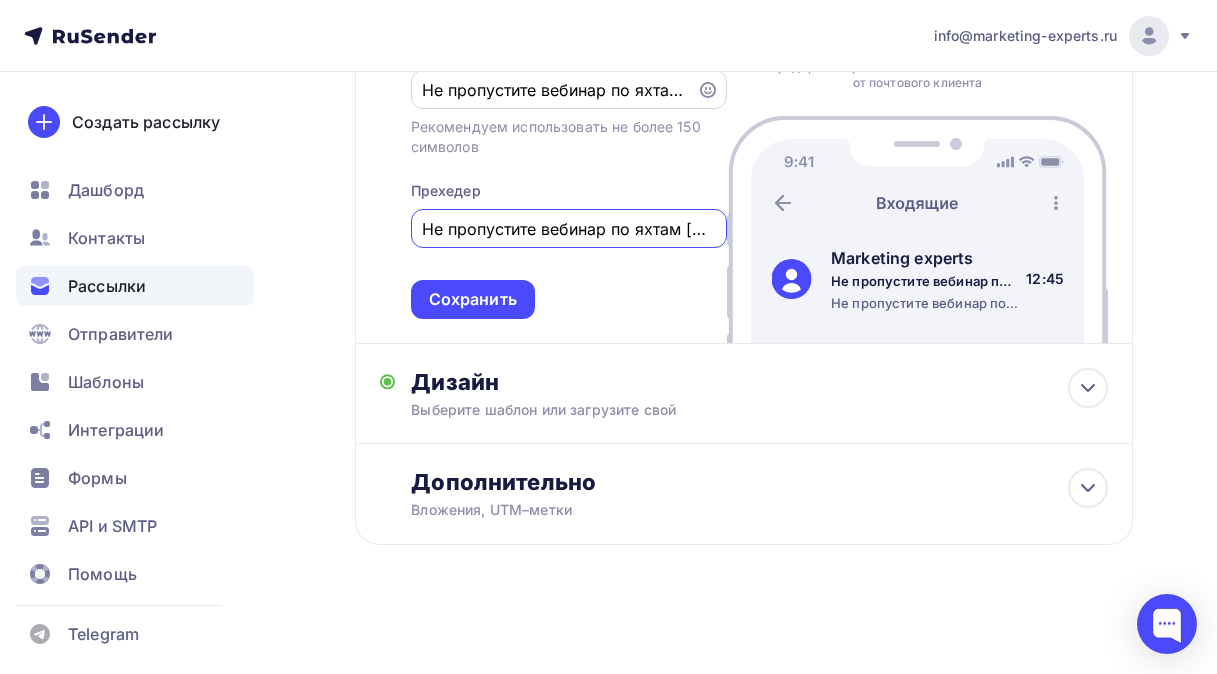 click on "Не пропустите вебинар по яхтам 6 августа в 10:00. Мы поможем разобраться, как их бронируют." at bounding box center [553, 90] 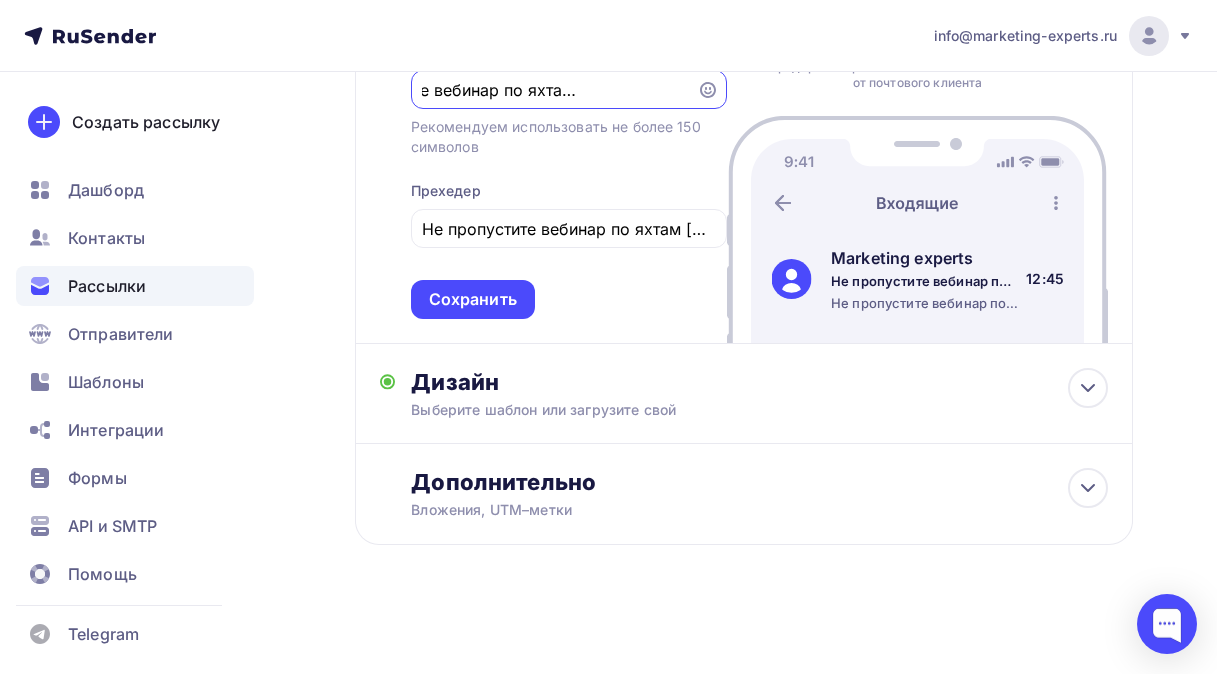 scroll, scrollTop: 0, scrollLeft: 509, axis: horizontal 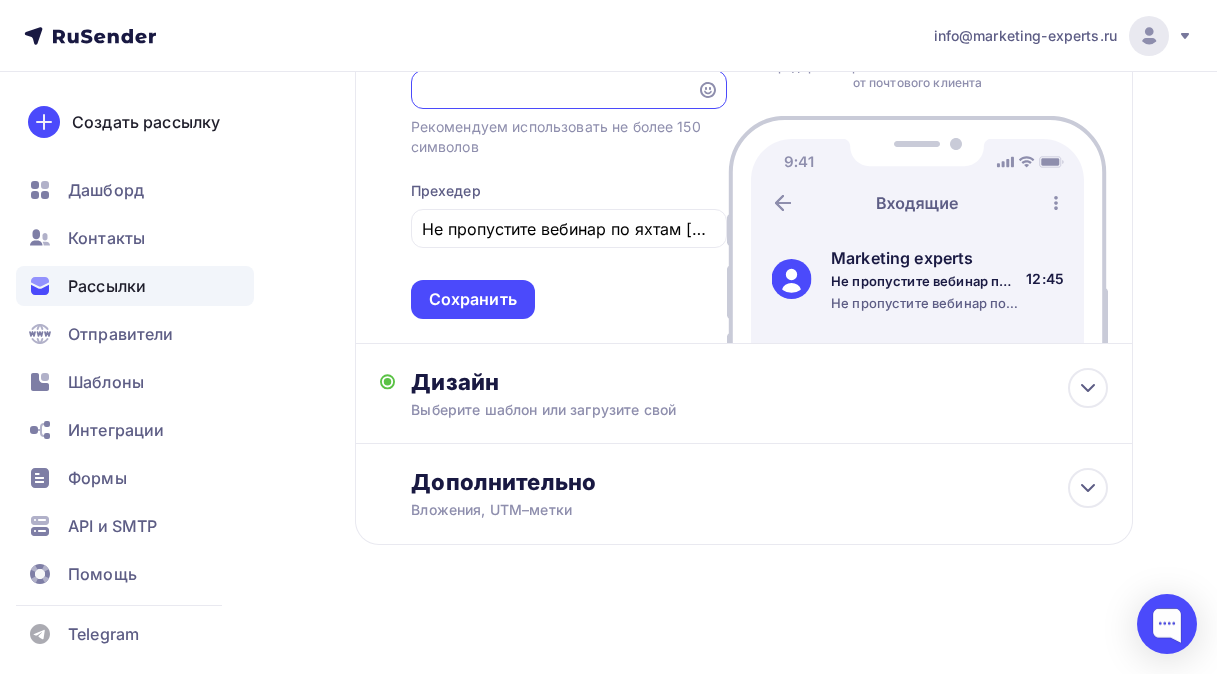 drag, startPoint x: 650, startPoint y: 90, endPoint x: 747, endPoint y: 87, distance: 97.04638 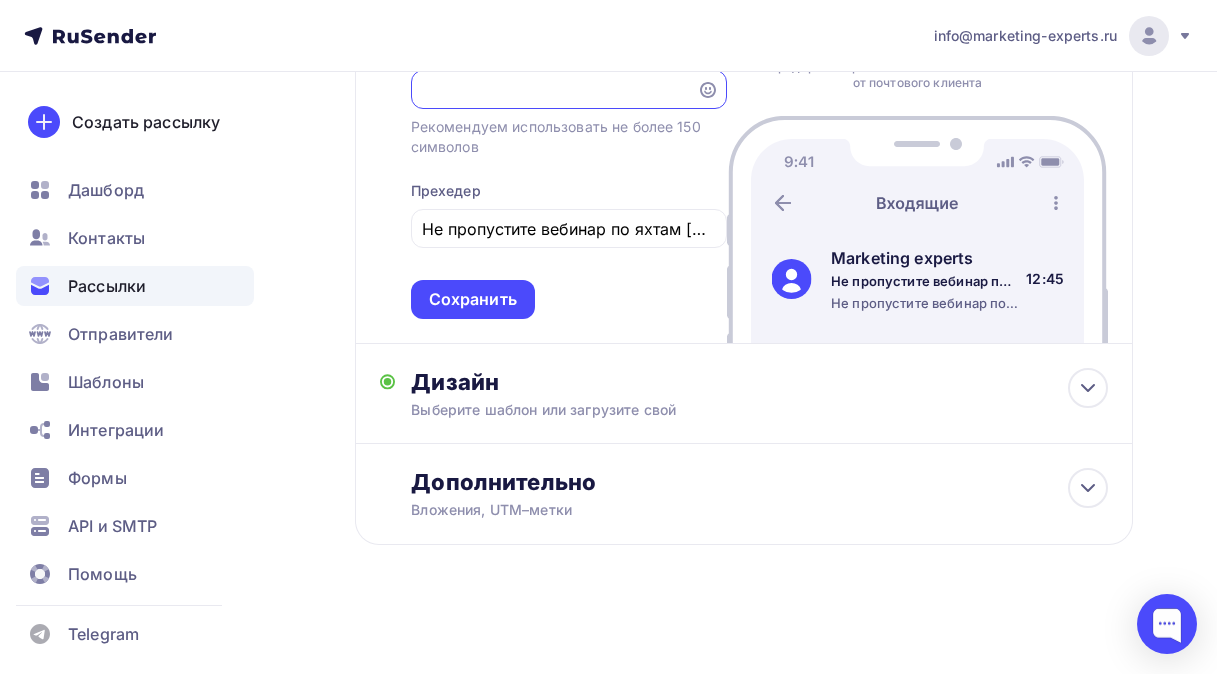 scroll, scrollTop: 0, scrollLeft: 520, axis: horizontal 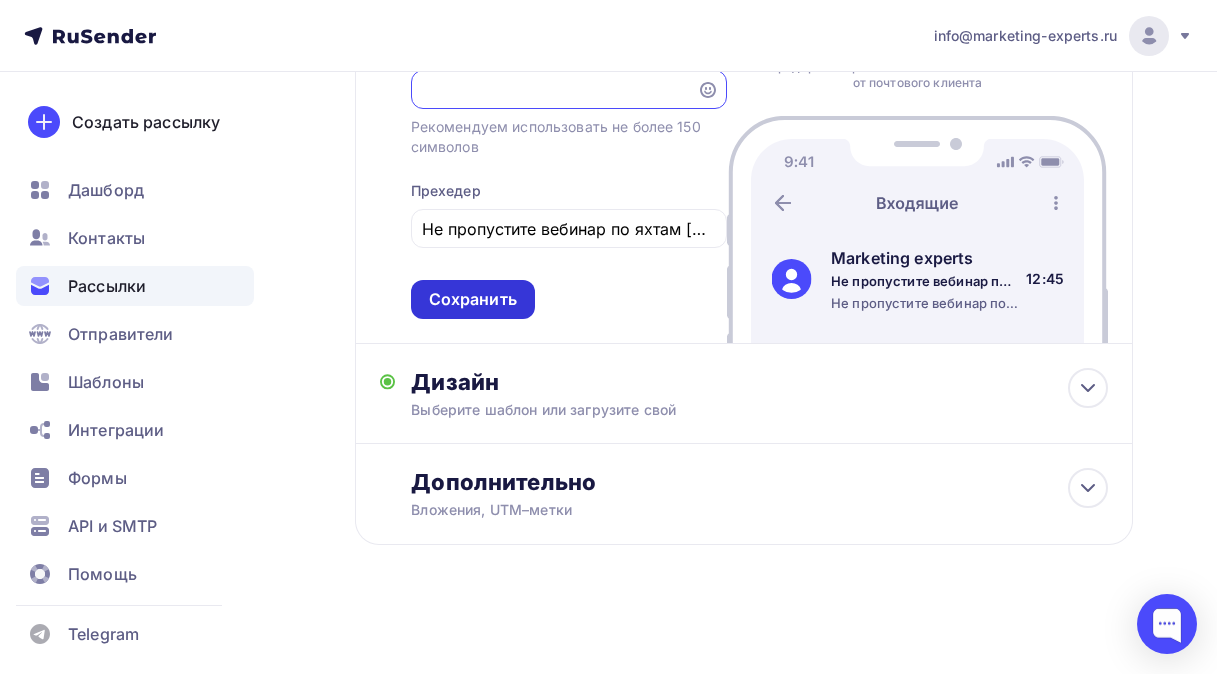type on "Не пропустите вебинар по яхтам 6 августа в 10:00. Мы поможем разобраться, как их бронировать." 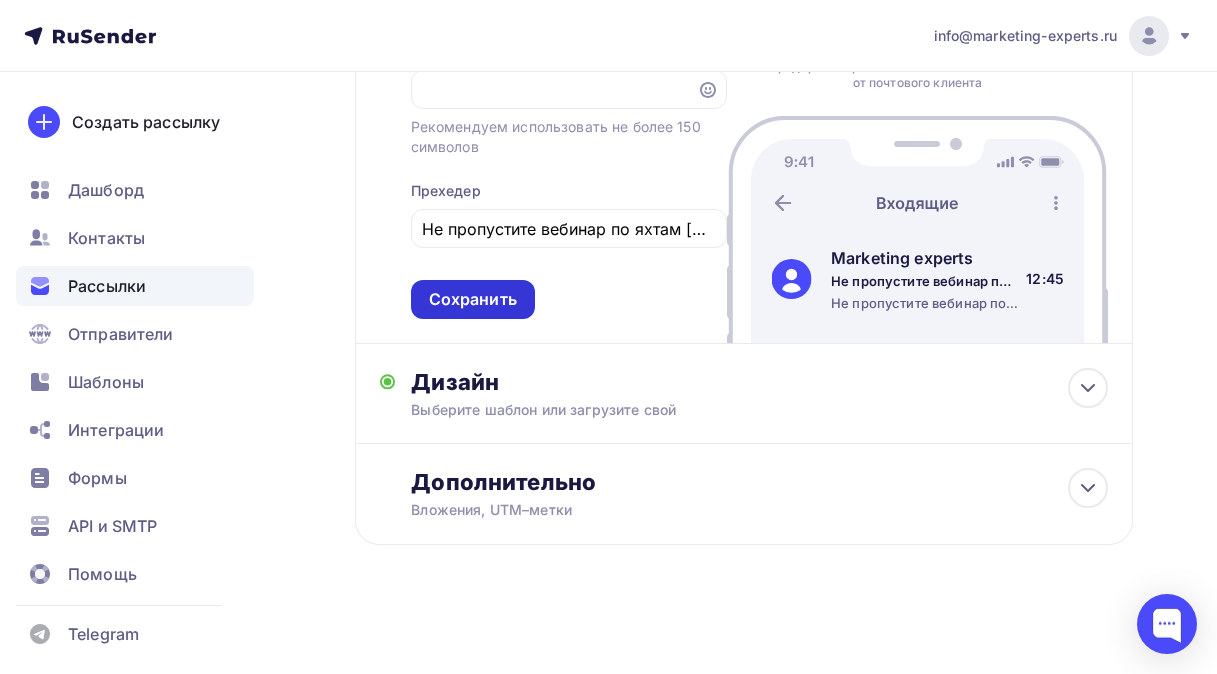 scroll, scrollTop: 0, scrollLeft: 0, axis: both 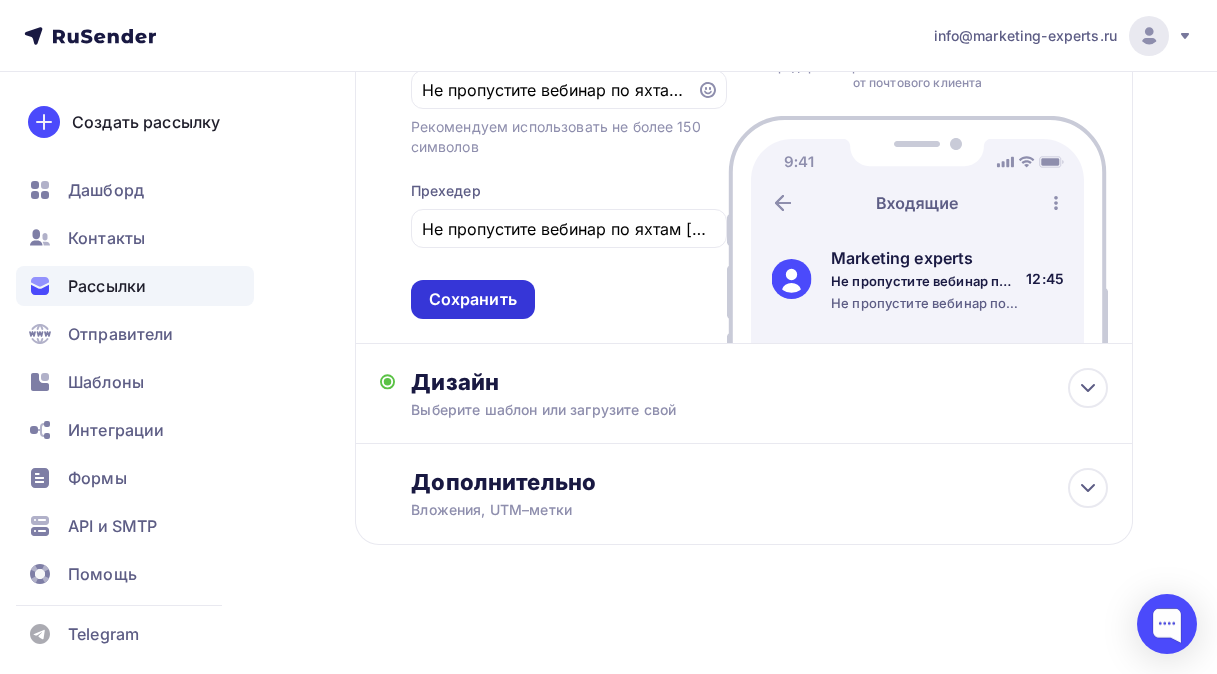 click on "Сохранить" at bounding box center [473, 299] 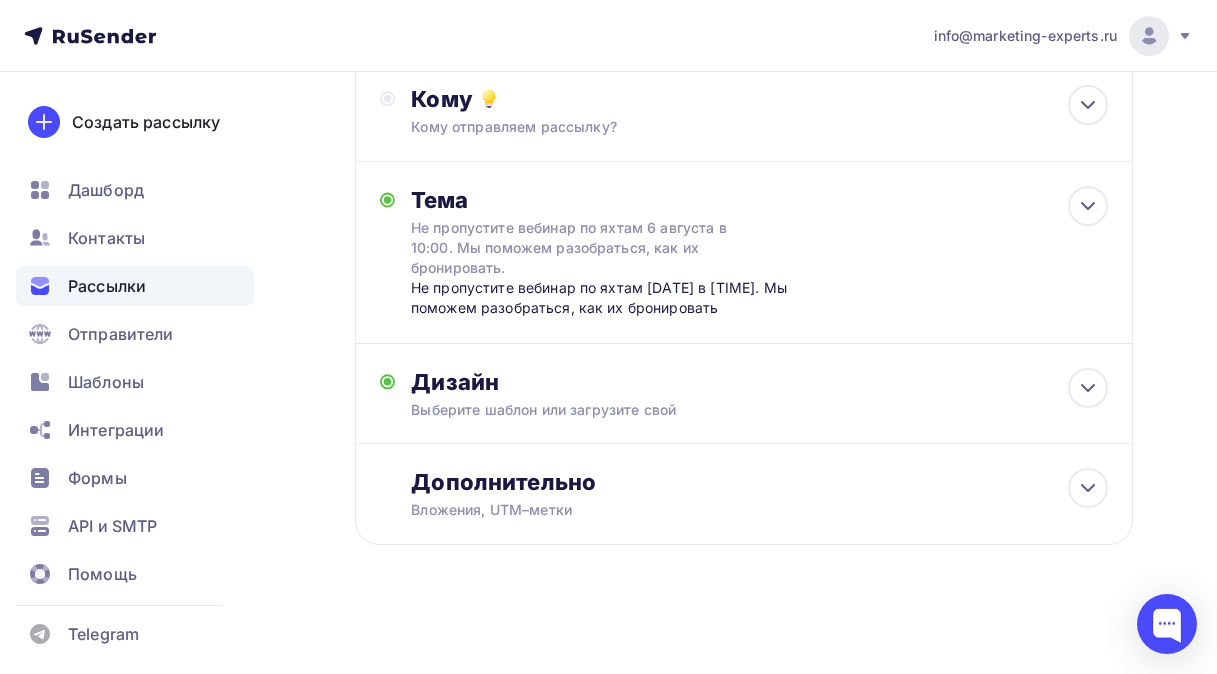 scroll, scrollTop: 0, scrollLeft: 0, axis: both 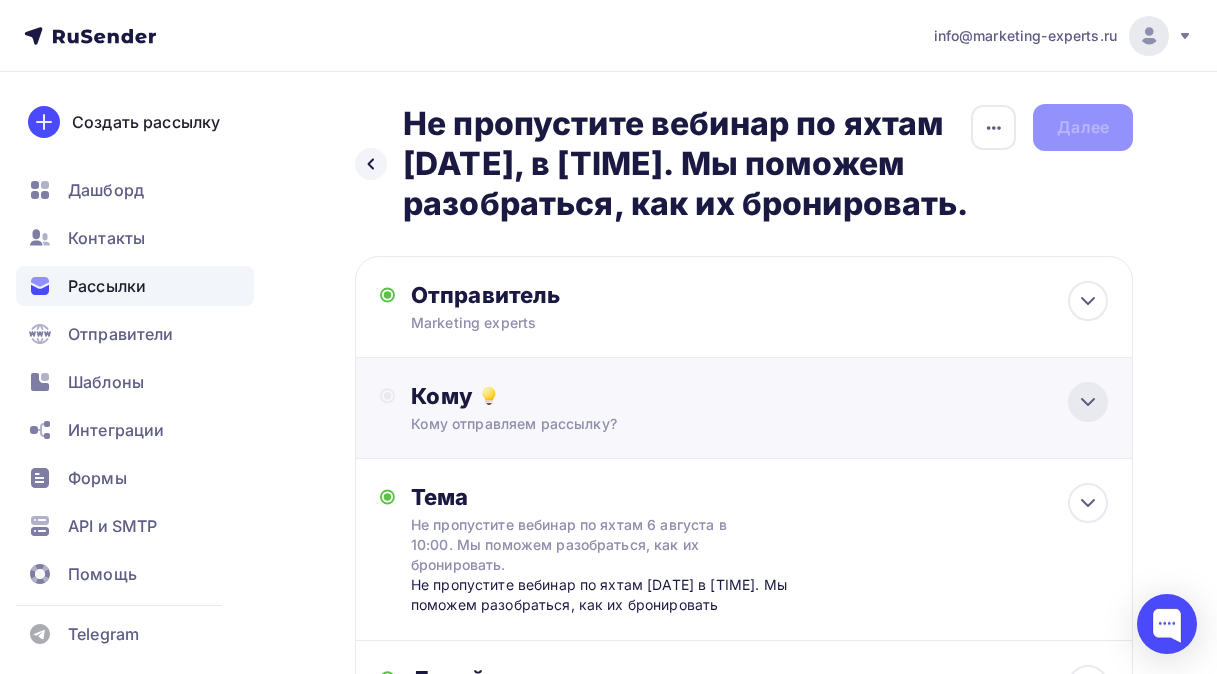 click 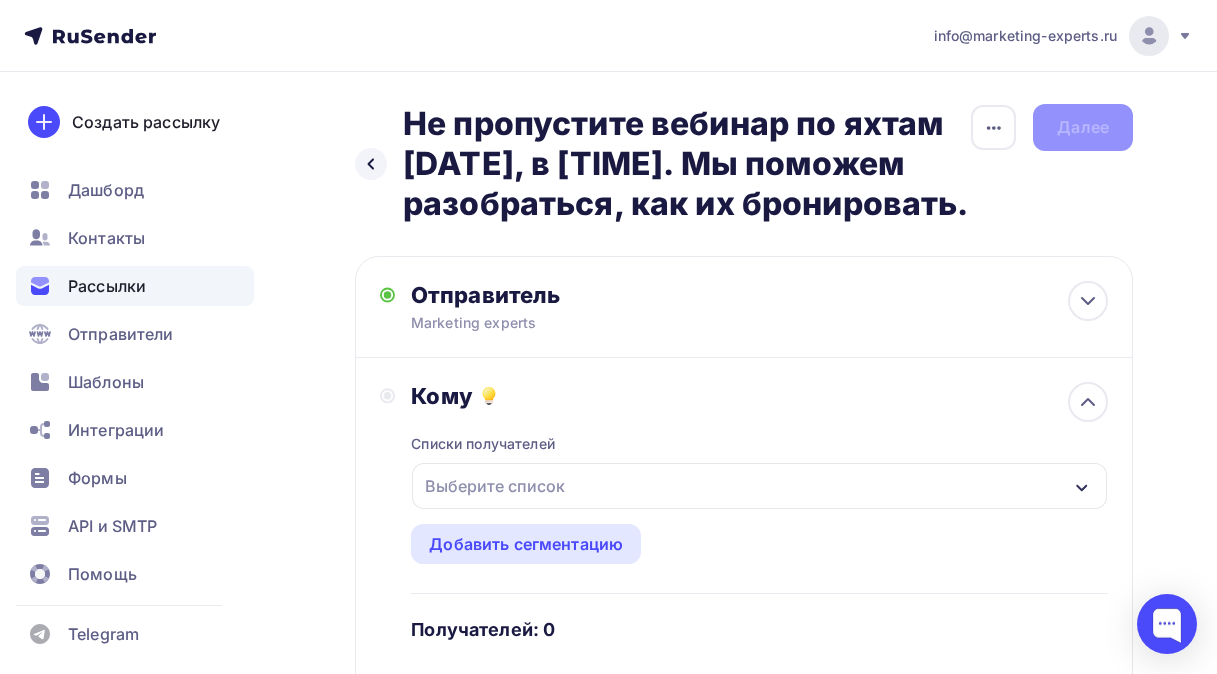 click 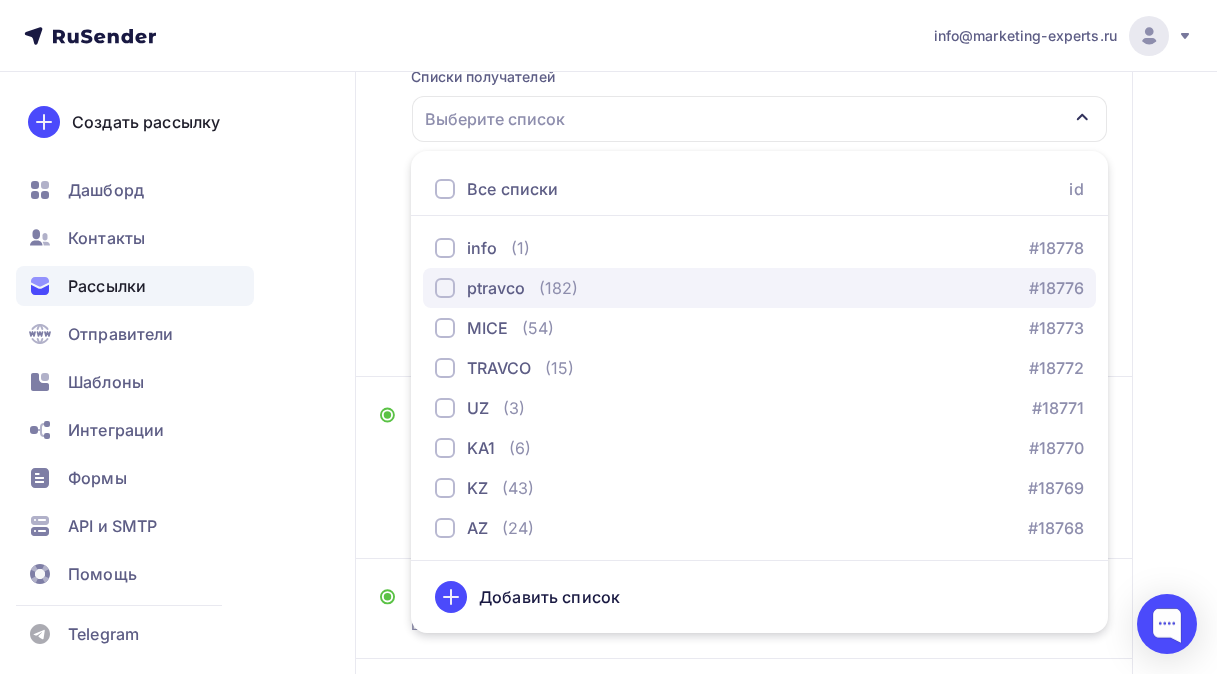 click at bounding box center [445, 288] 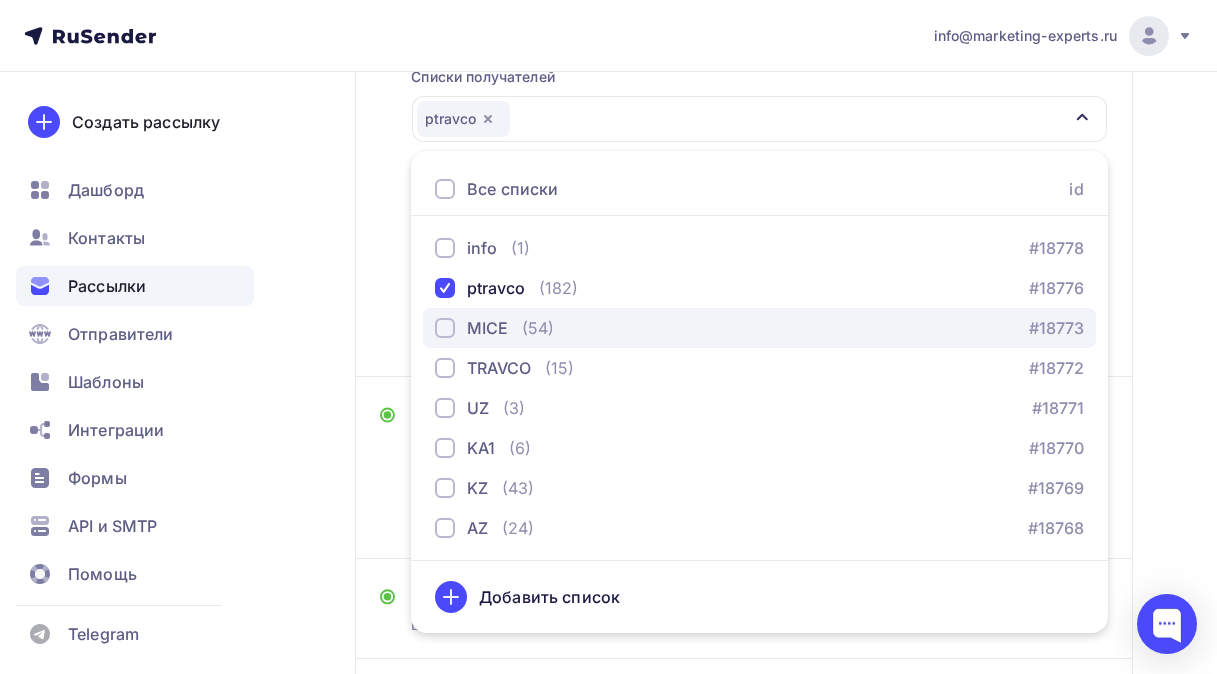 click at bounding box center [445, 328] 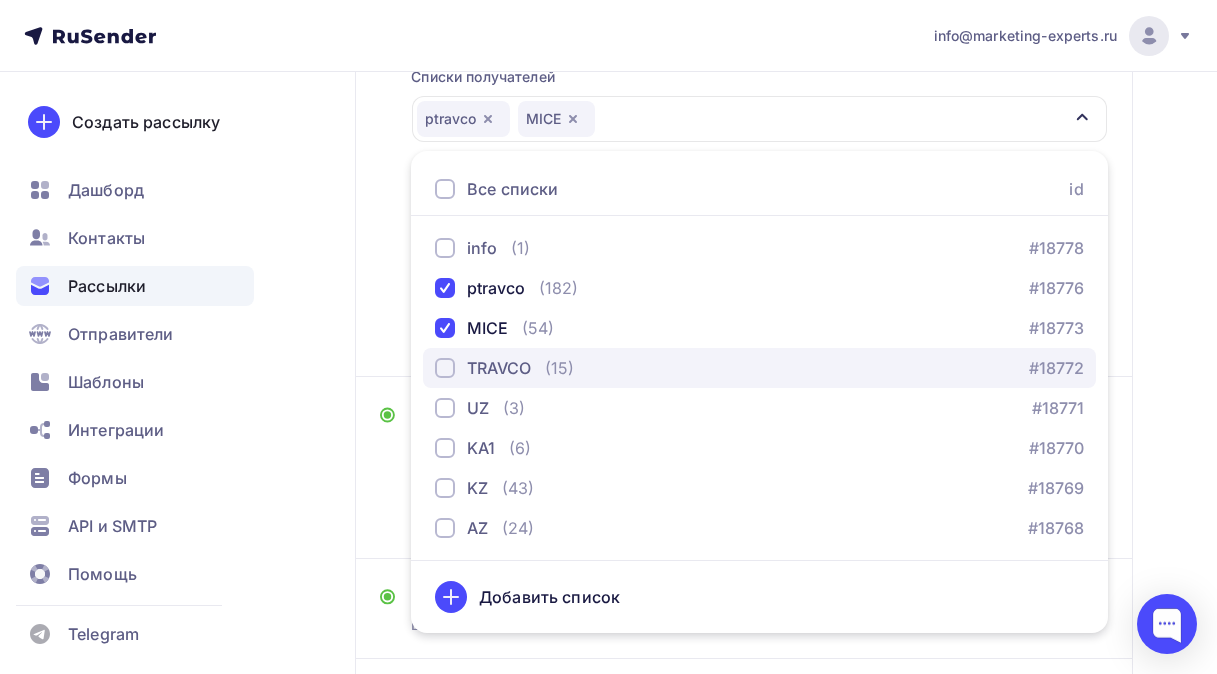 click at bounding box center [445, 368] 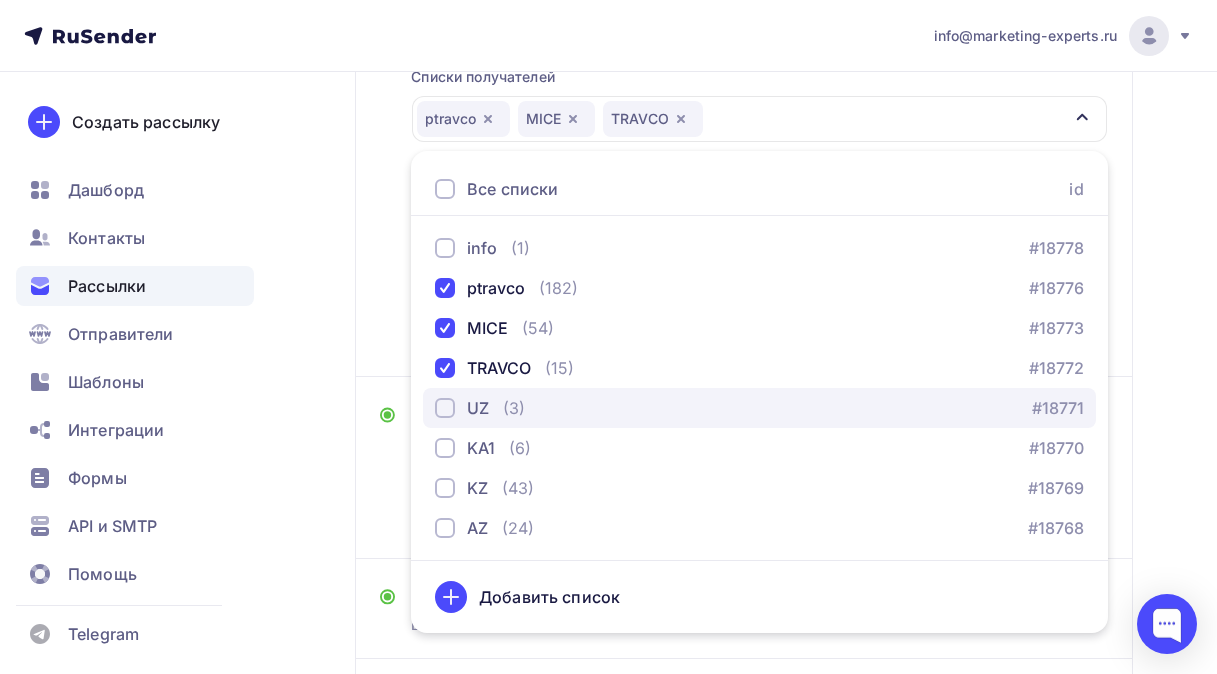 click at bounding box center [445, 408] 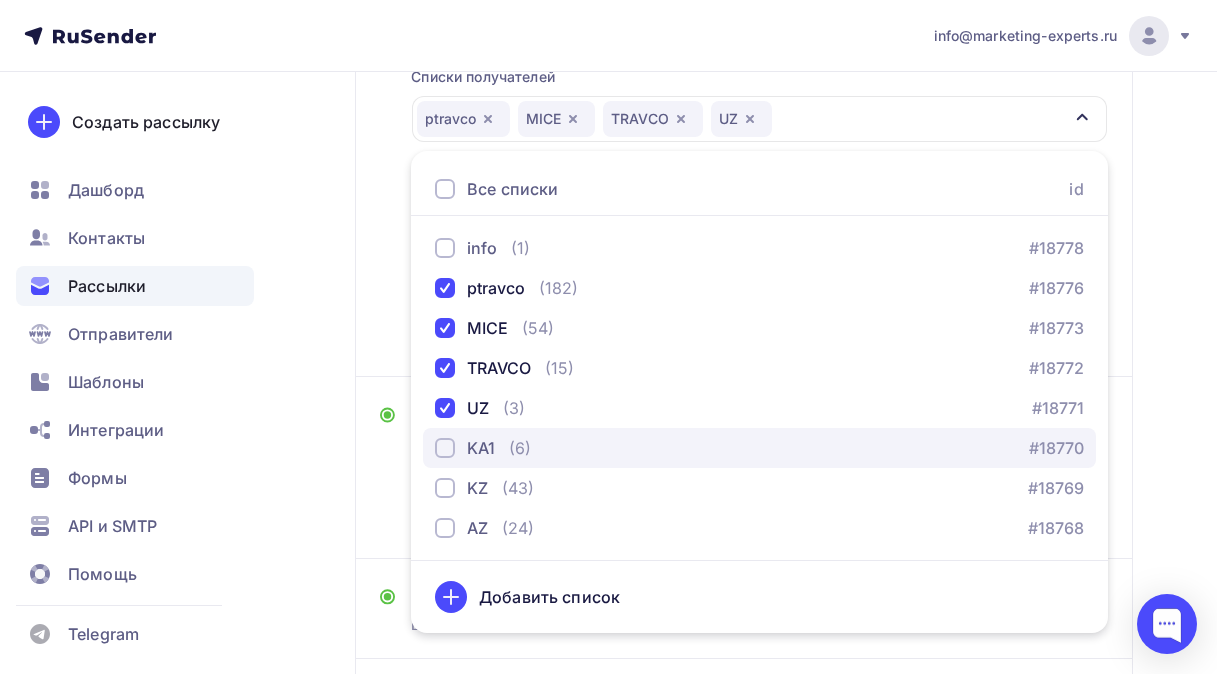 click at bounding box center (445, 448) 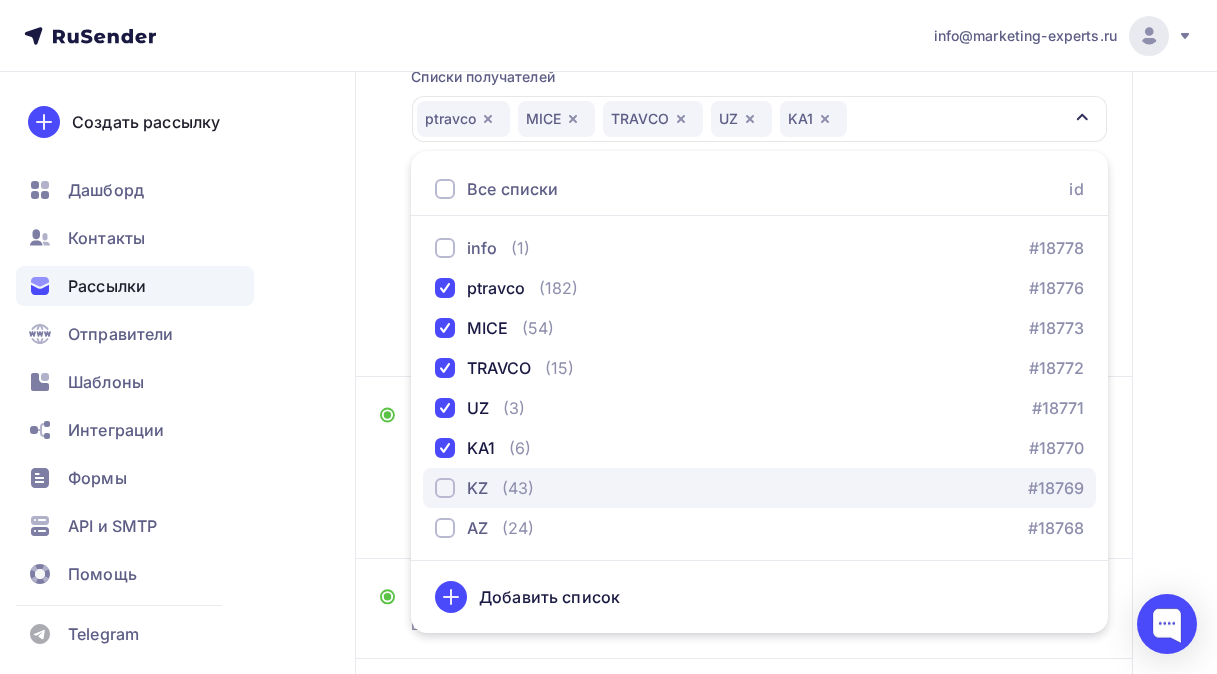 click at bounding box center (445, 488) 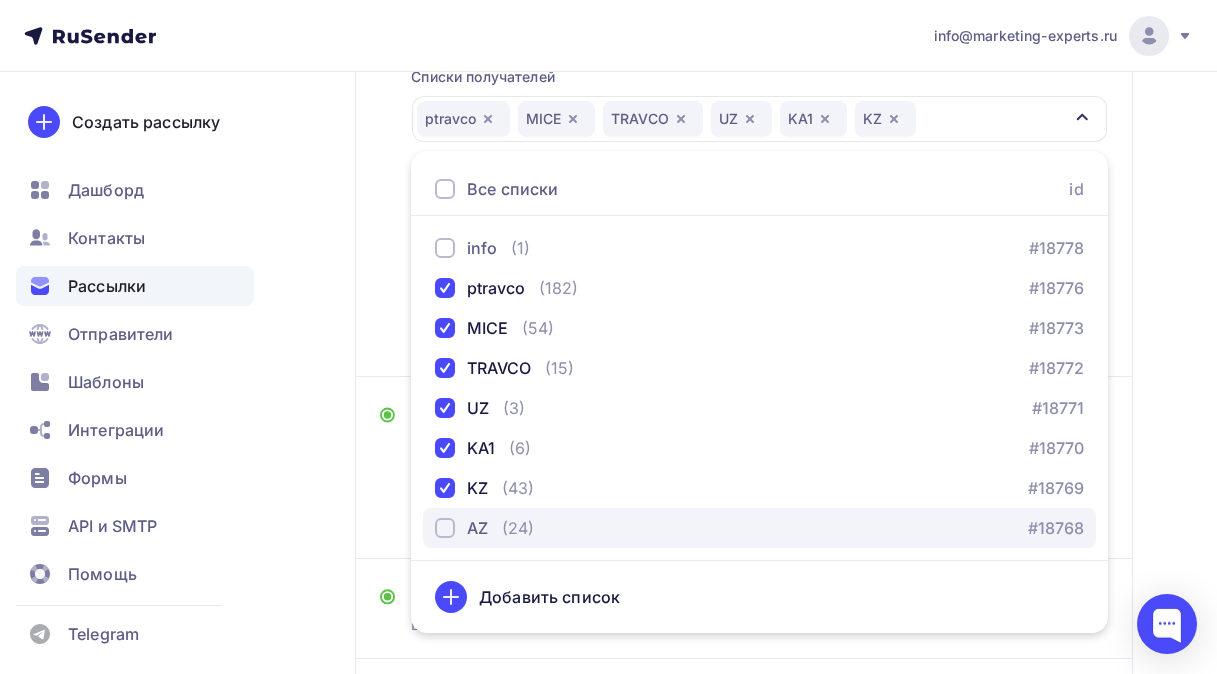 click at bounding box center (445, 528) 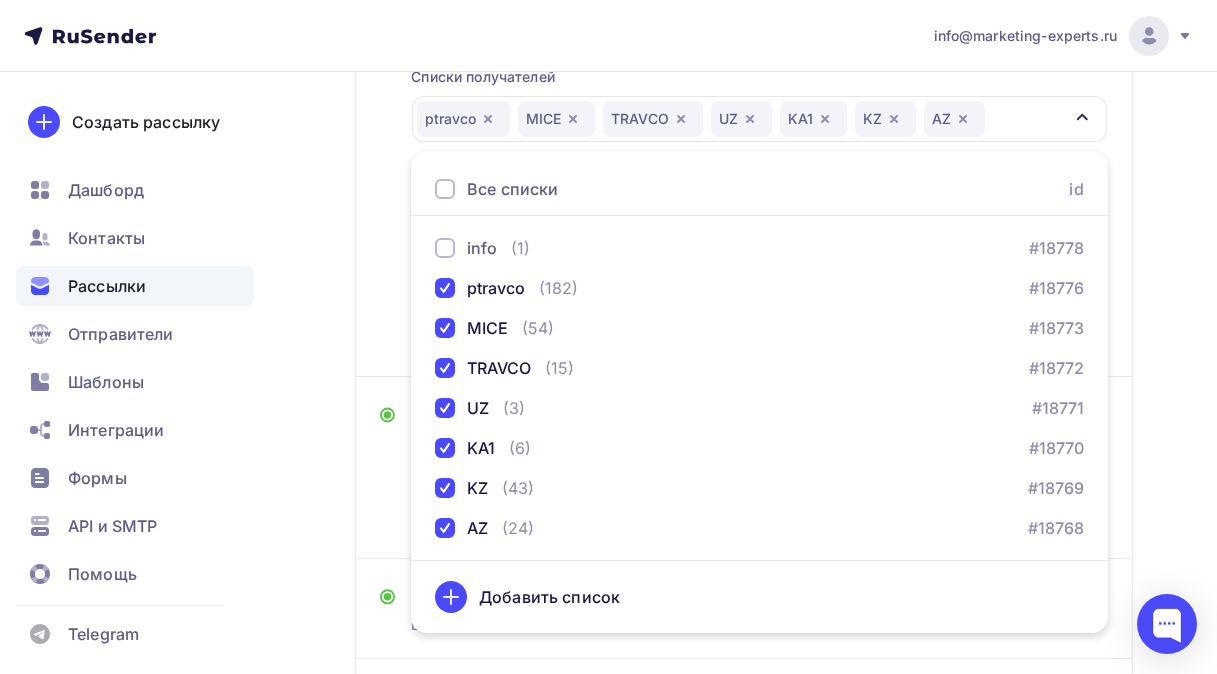 click on "Назад
Не пропустите вебинар по яхтам [DATE], в [TIME]. Мы поможем разобраться, как их бронировать.
Не пропустите вебинар по яхтам [DATE], в [TIME]. Мы поможем разобраться, как их бронировать.
Закончить позже
Переименовать рассылку
Удалить
Далее
Отправитель
Marketing experts
Email  *
[EMAIL]
[EMAIL]               Добавить отправителя
Рекомендуем  добавить почту на домене   Имя" at bounding box center [608, 297] 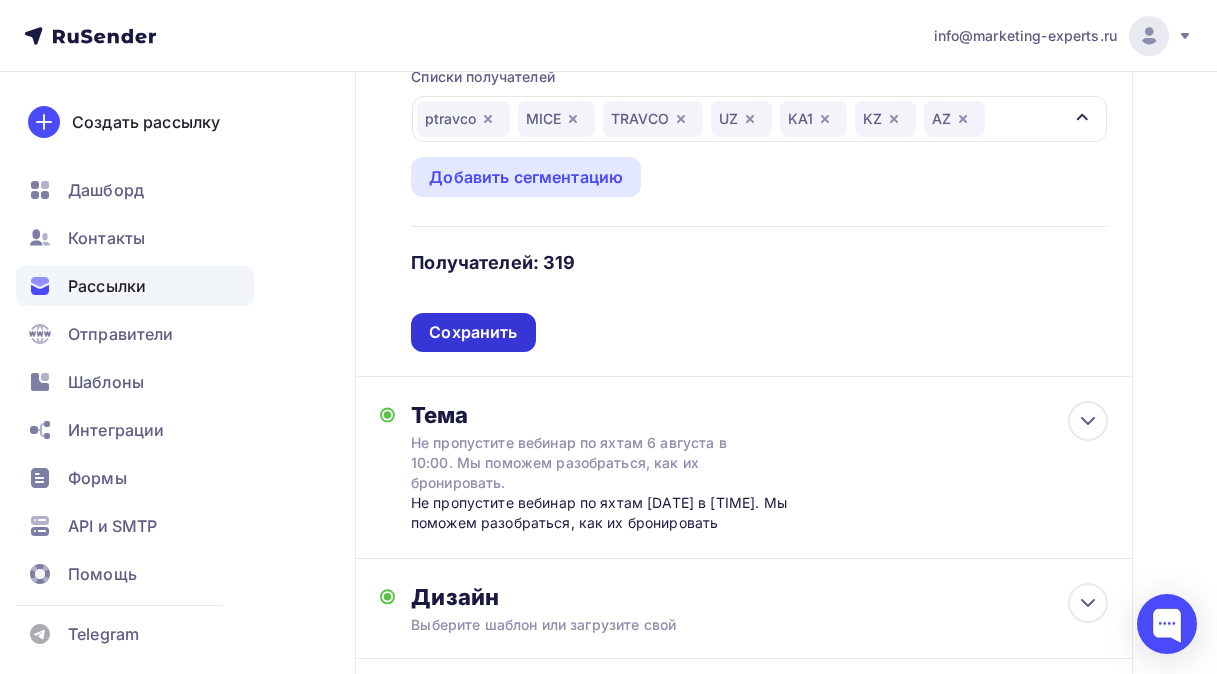 click on "Сохранить" at bounding box center [473, 332] 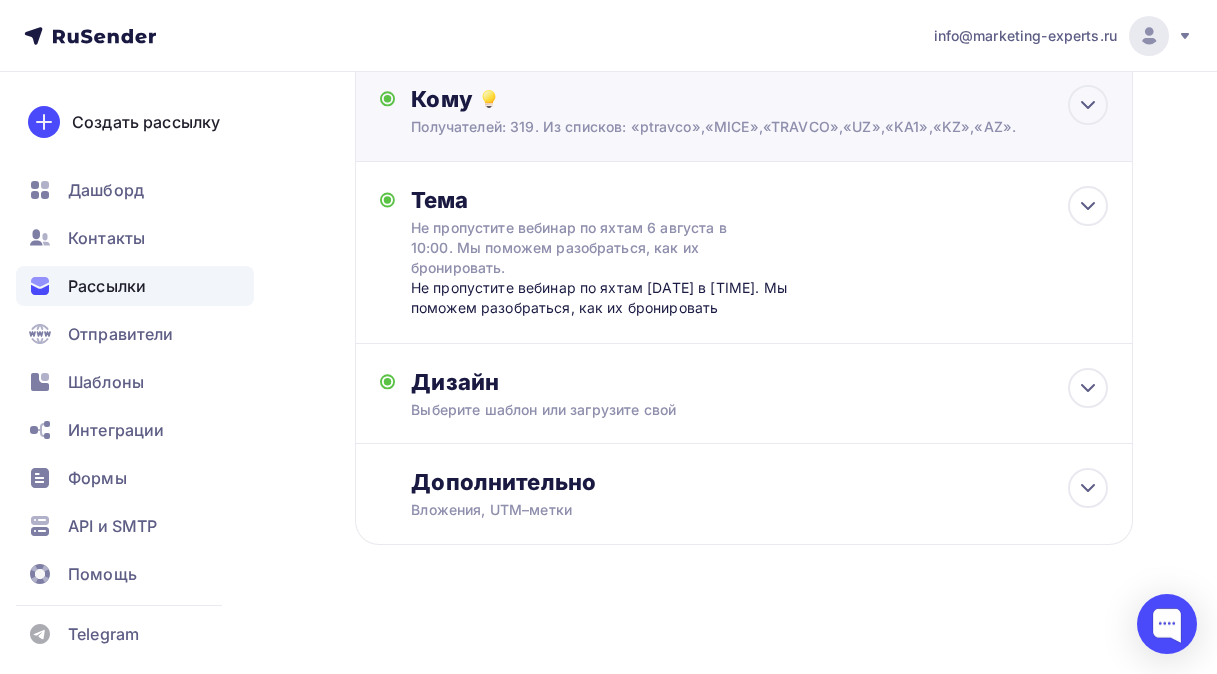 scroll, scrollTop: 339, scrollLeft: 0, axis: vertical 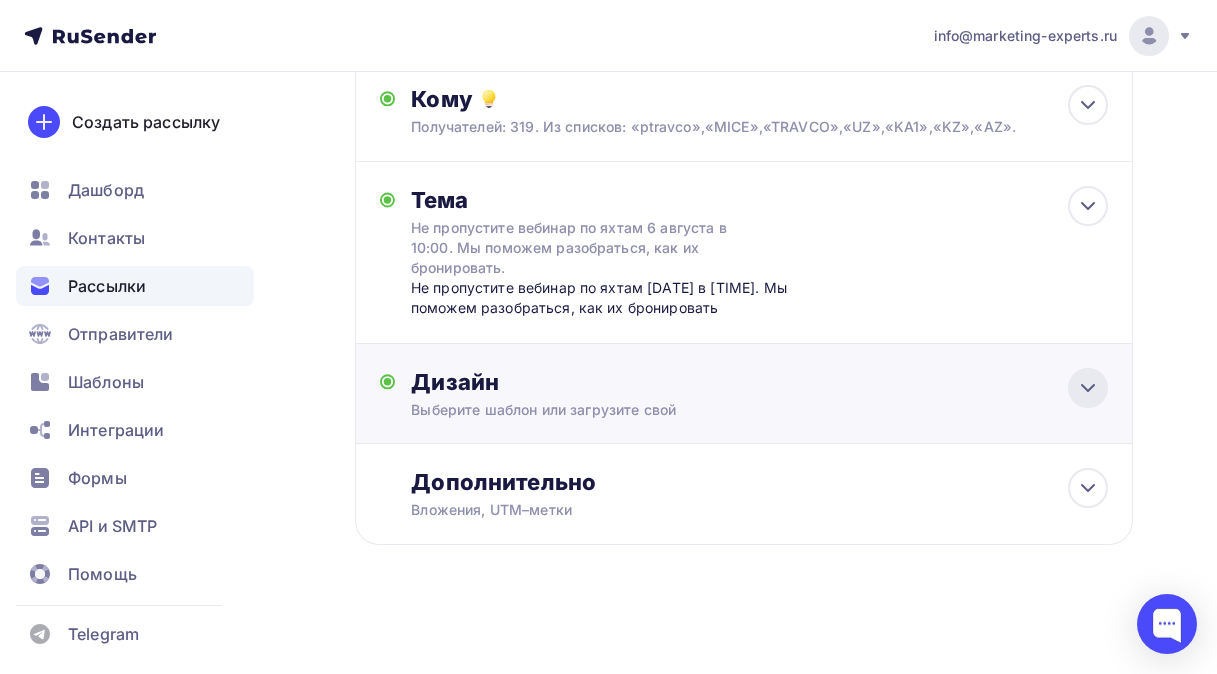 click 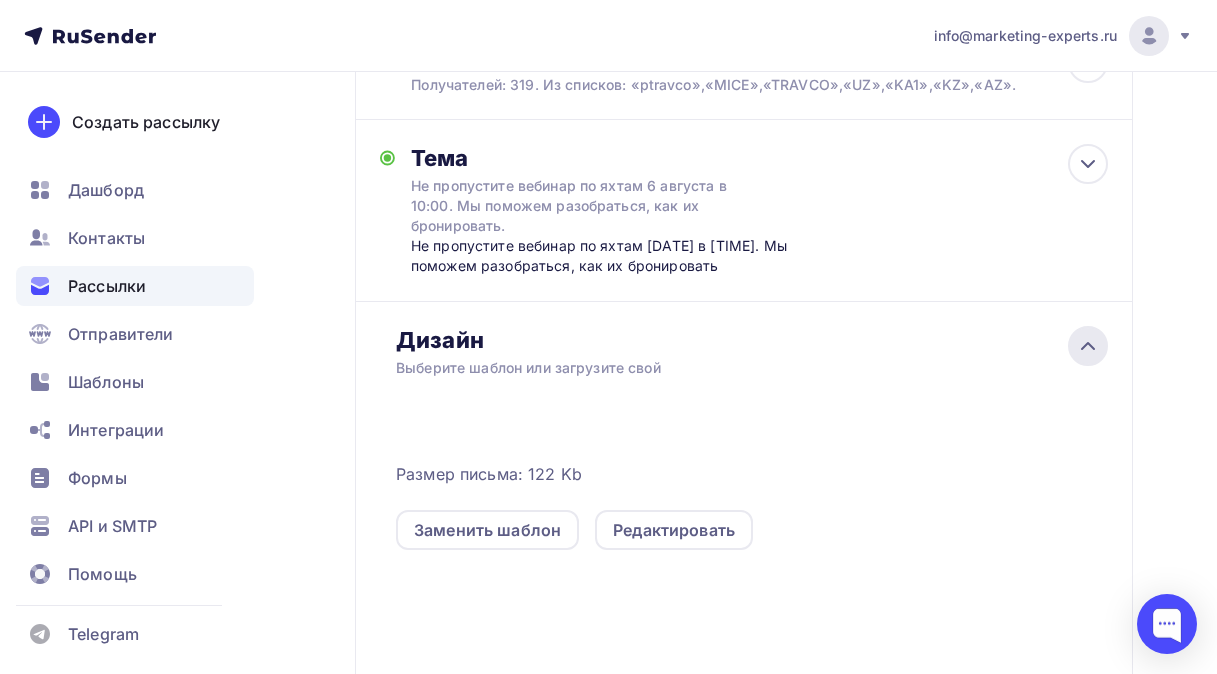 scroll, scrollTop: 367, scrollLeft: 0, axis: vertical 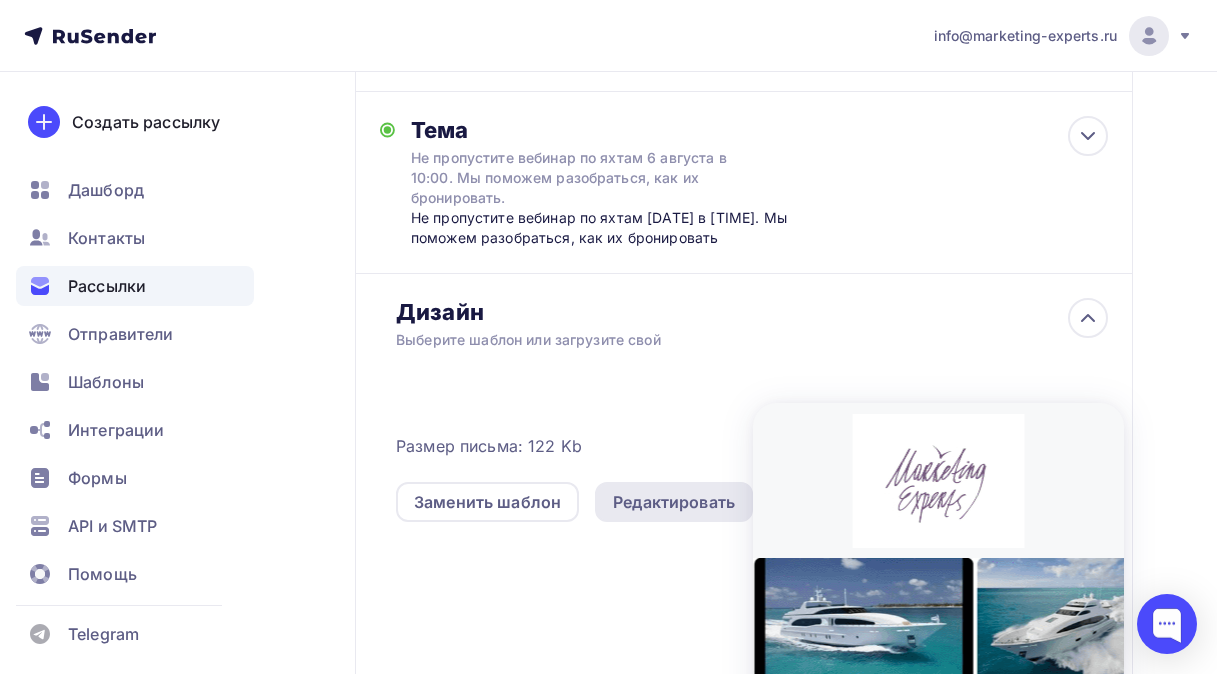 click on "Редактировать" at bounding box center (674, 502) 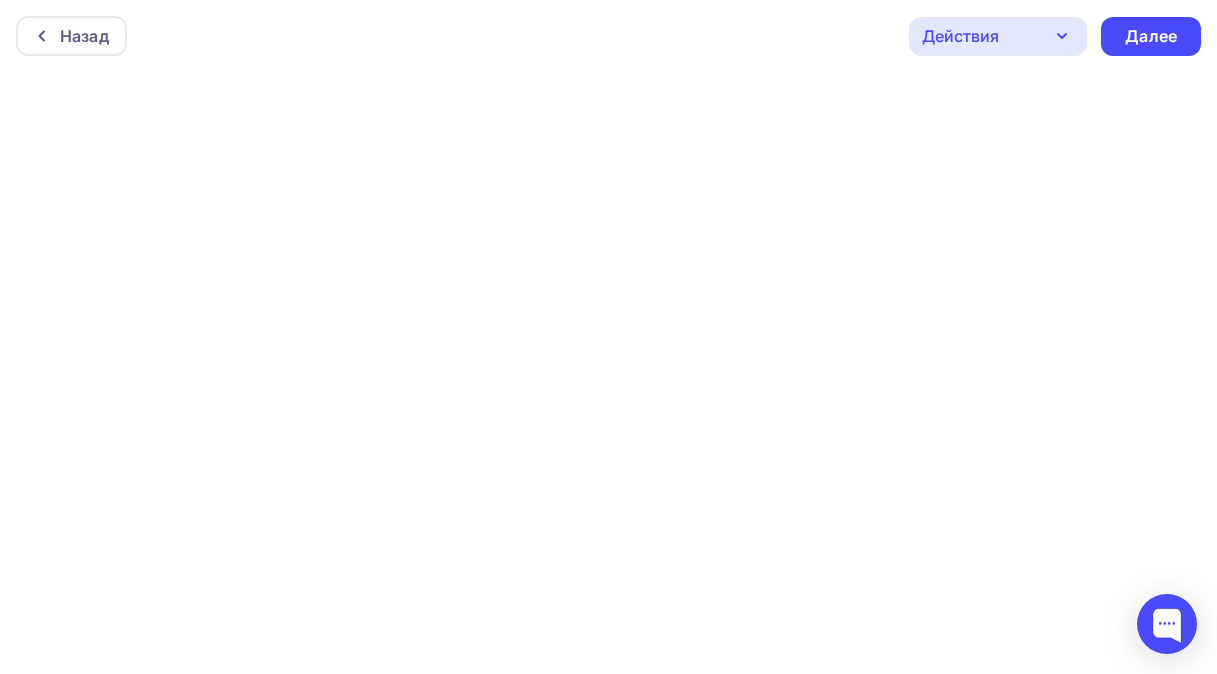 scroll, scrollTop: 0, scrollLeft: 0, axis: both 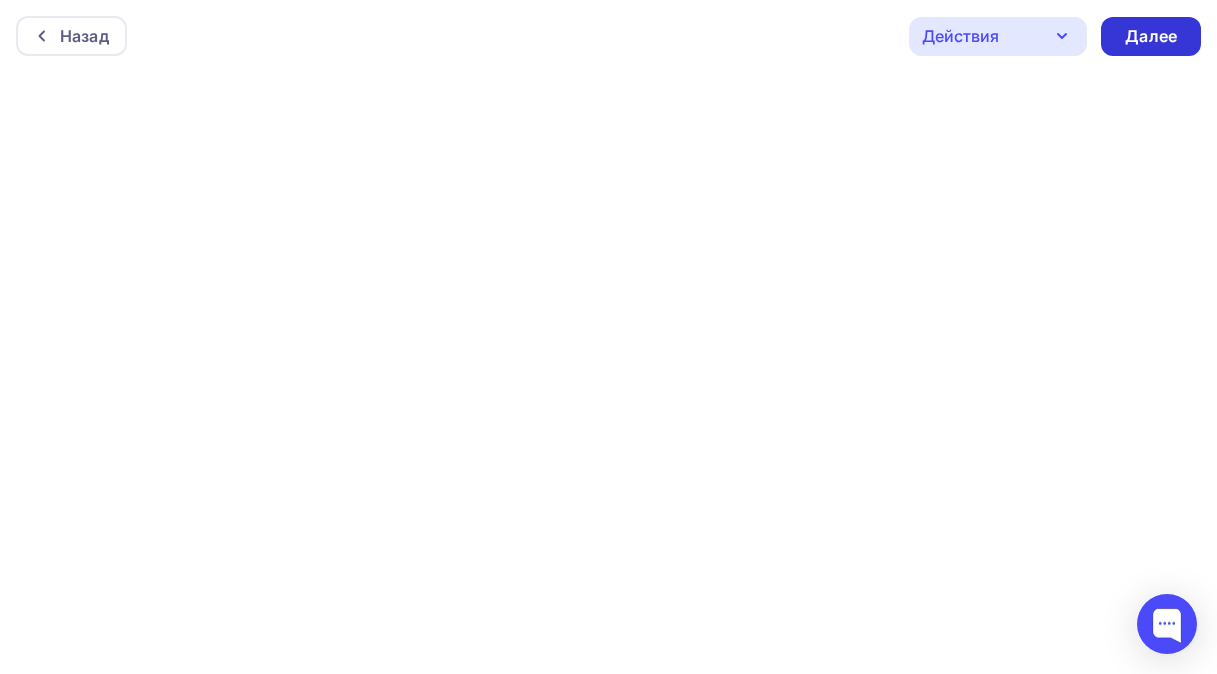 click on "Далее" at bounding box center [1151, 36] 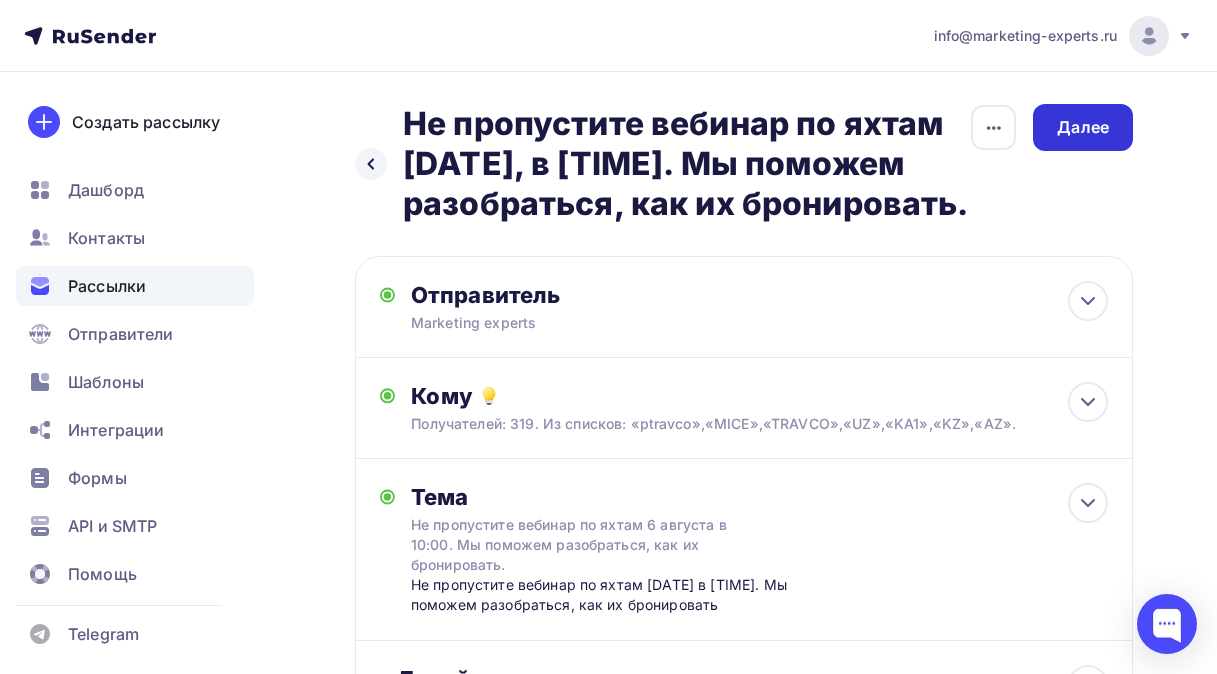 click on "Далее" at bounding box center (1083, 127) 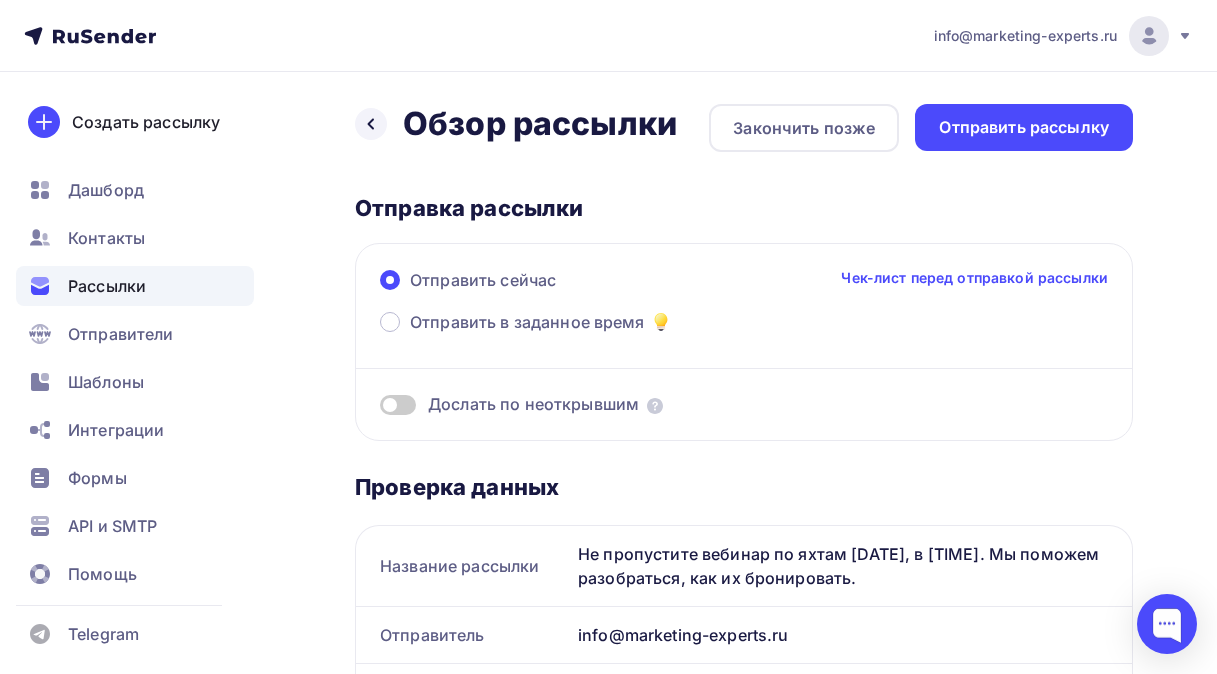 scroll, scrollTop: 0, scrollLeft: 0, axis: both 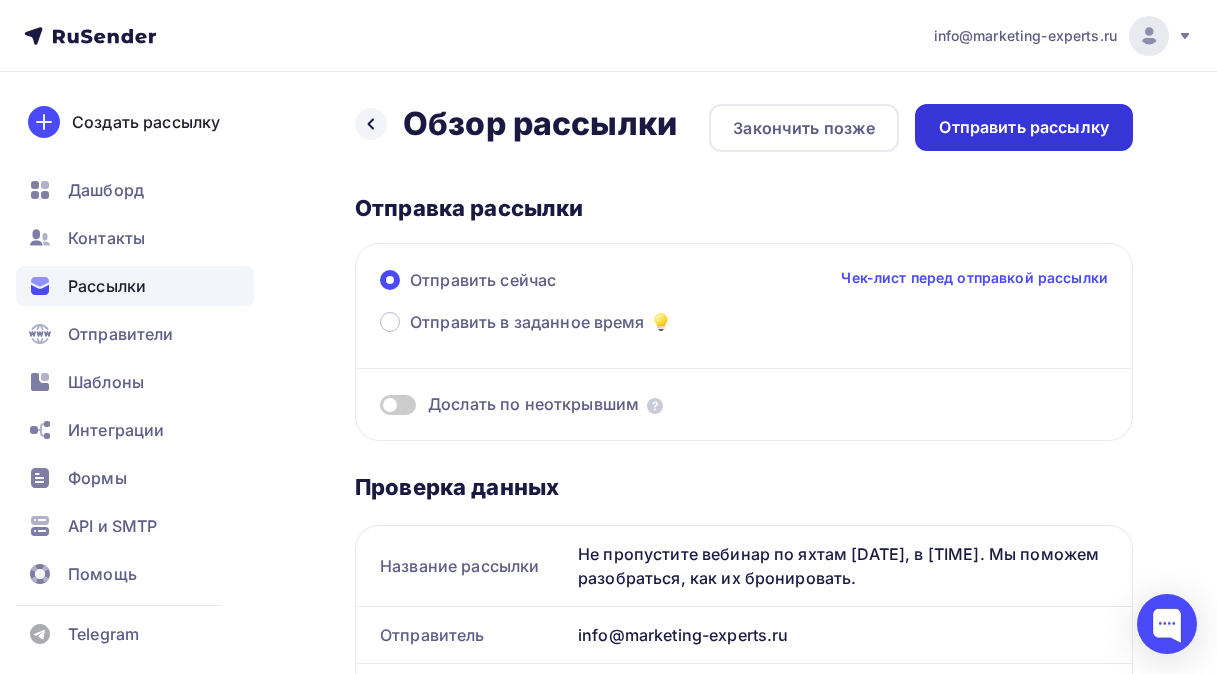 click on "Отправить рассылку" at bounding box center [1024, 127] 